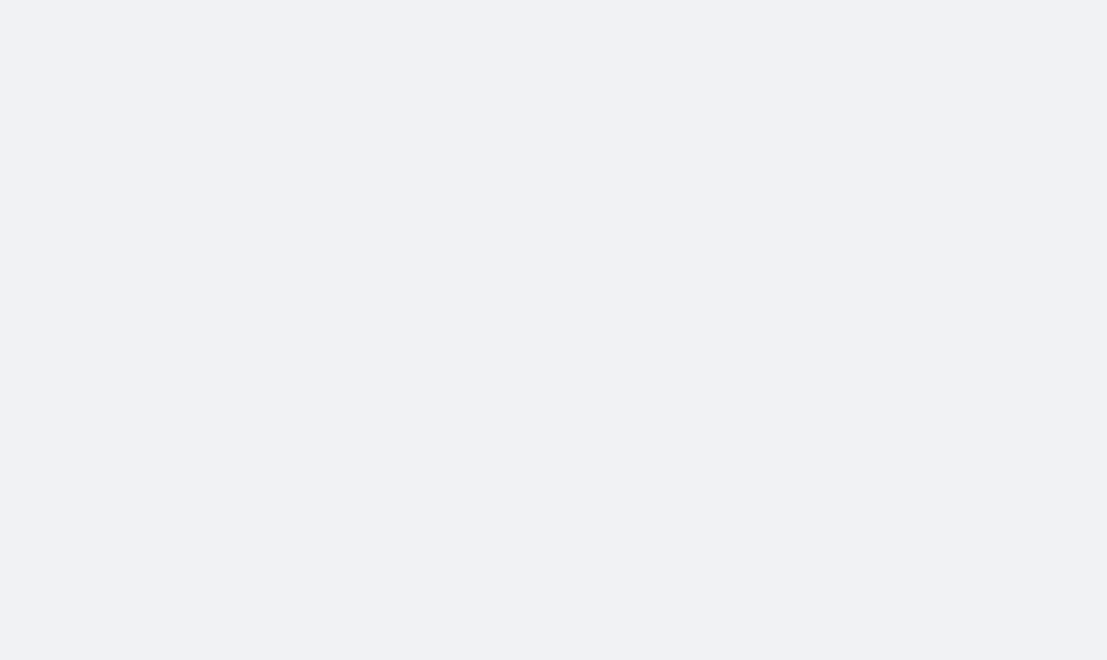 scroll, scrollTop: 0, scrollLeft: 0, axis: both 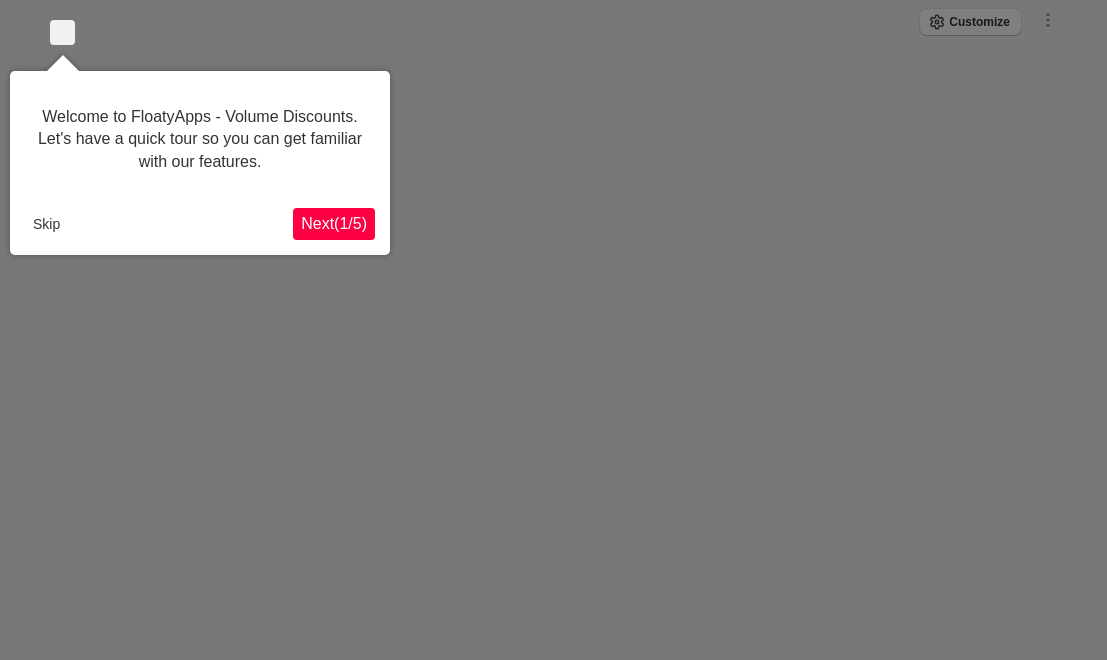 click on "Next  ( 1 / 5 )" at bounding box center [334, 223] 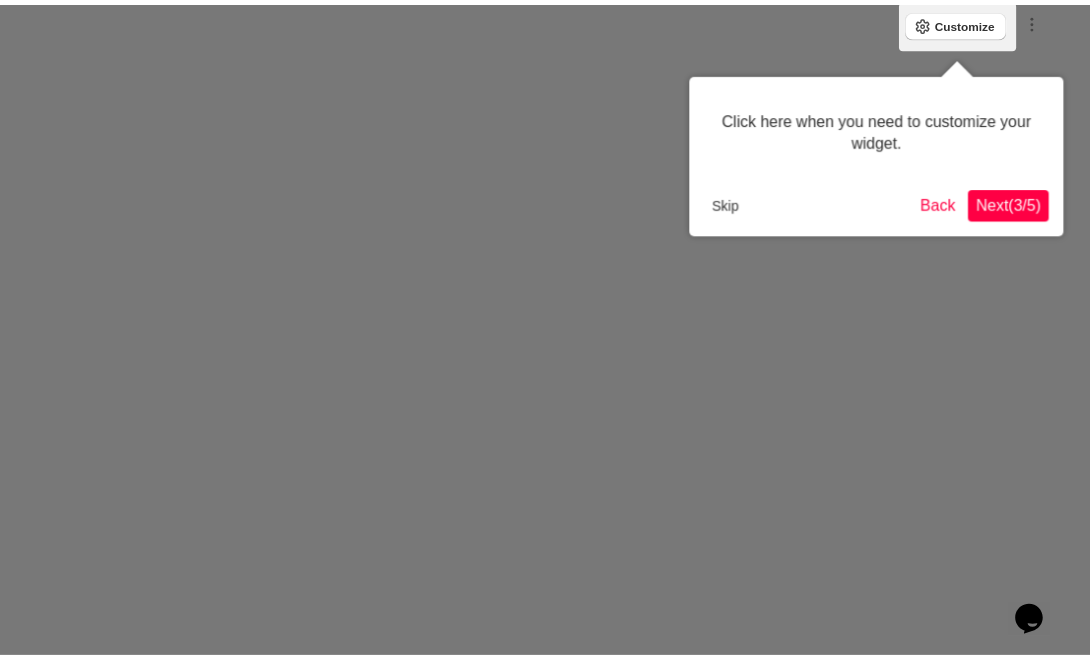 scroll, scrollTop: 0, scrollLeft: 0, axis: both 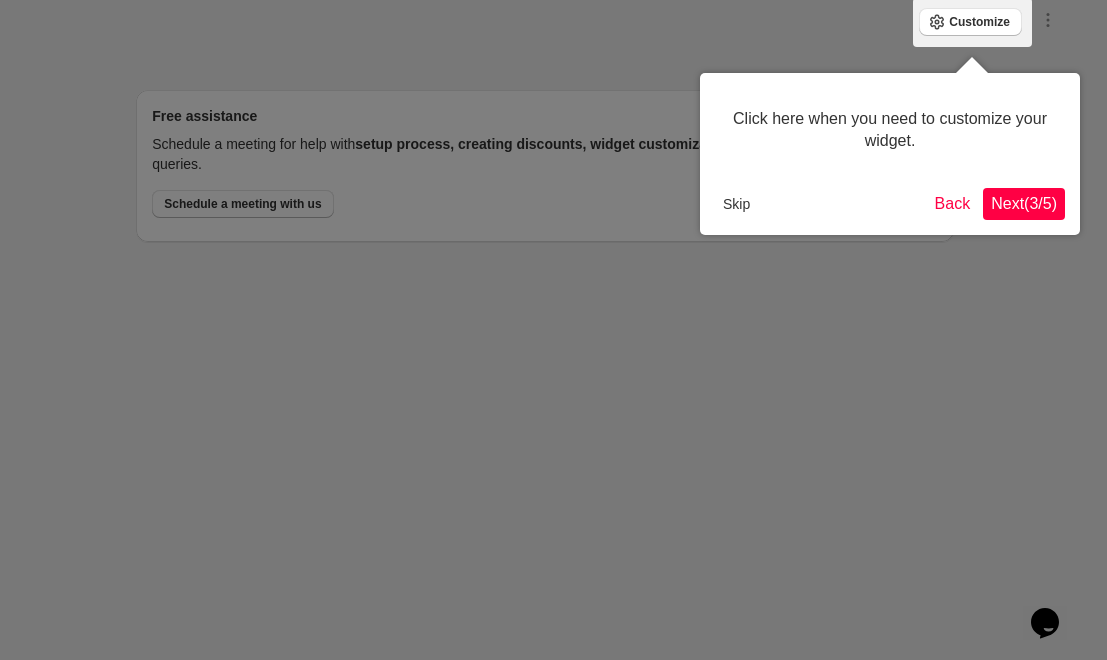 click on "Next  ( 3 / 5 )" at bounding box center [1024, 203] 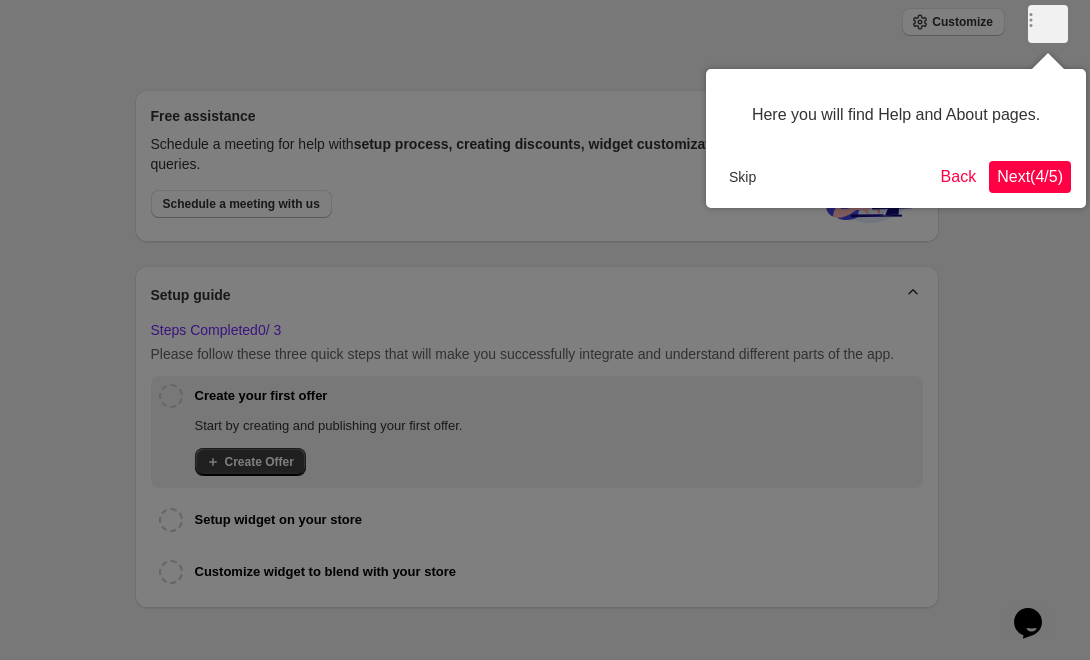 click on "Next  ( 4 / 5 )" at bounding box center (1030, 176) 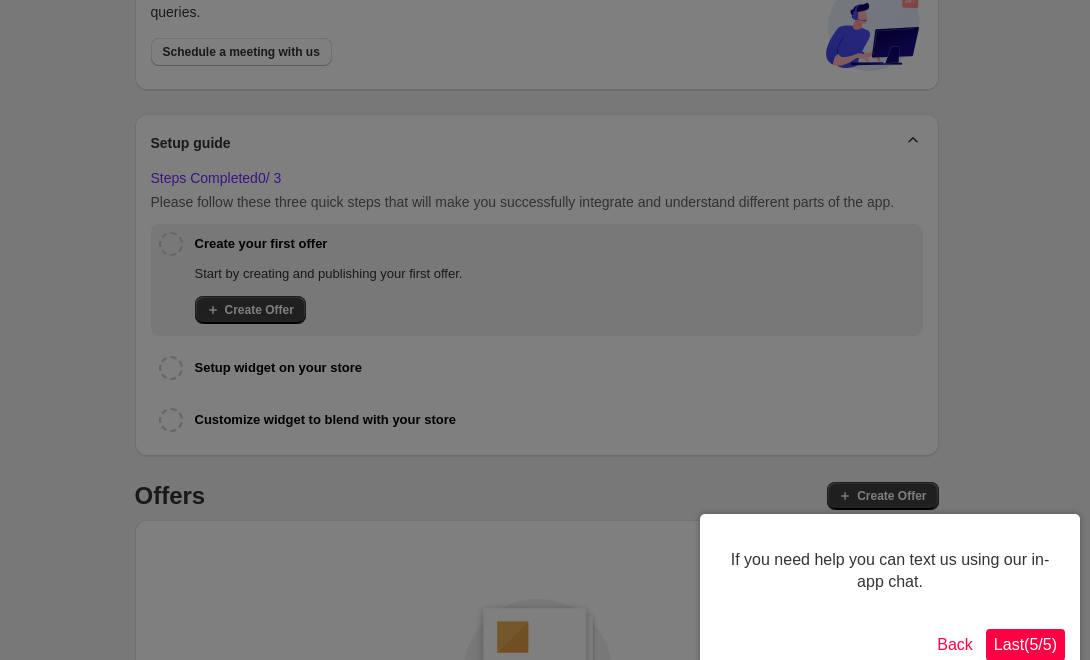 scroll, scrollTop: 461, scrollLeft: 0, axis: vertical 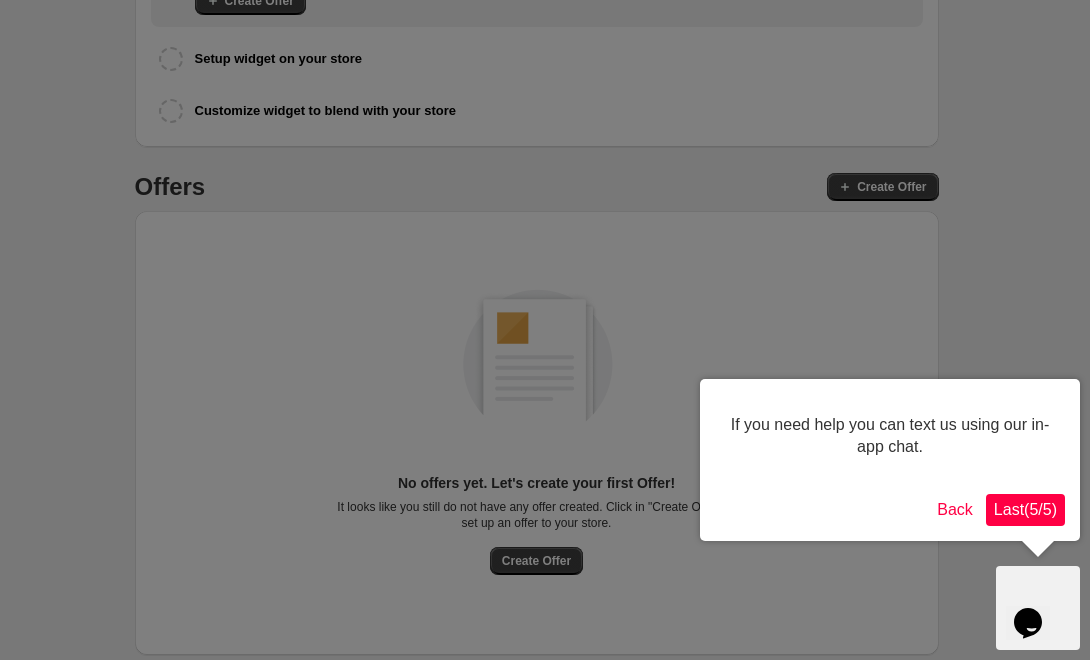 click on "Last  ( 5 / 5 )" at bounding box center [1025, 509] 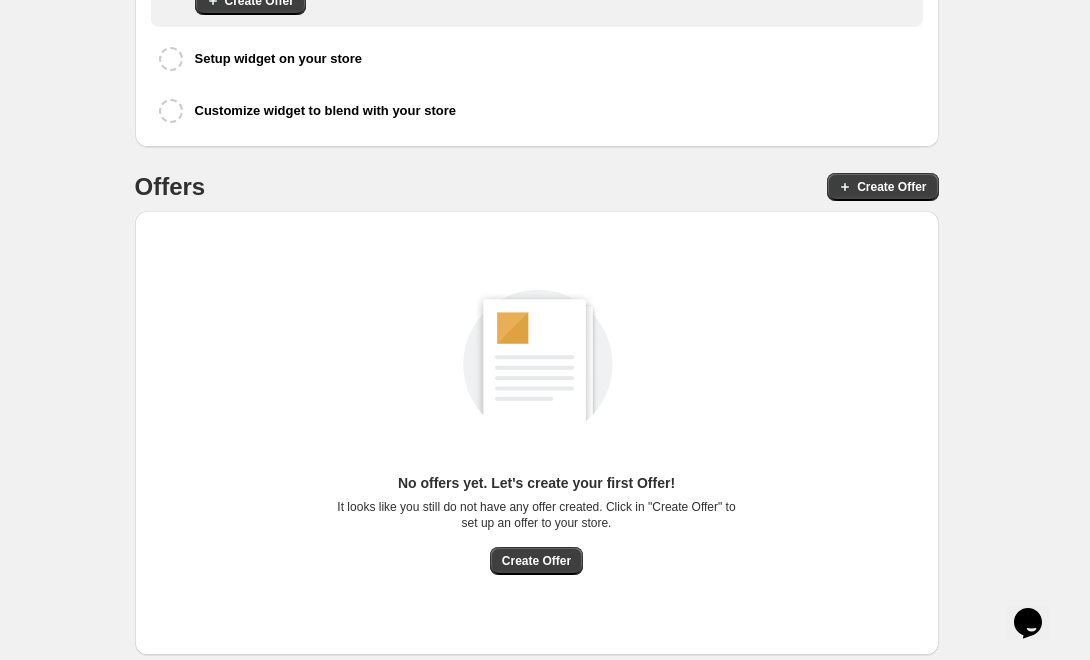 scroll, scrollTop: 437, scrollLeft: 0, axis: vertical 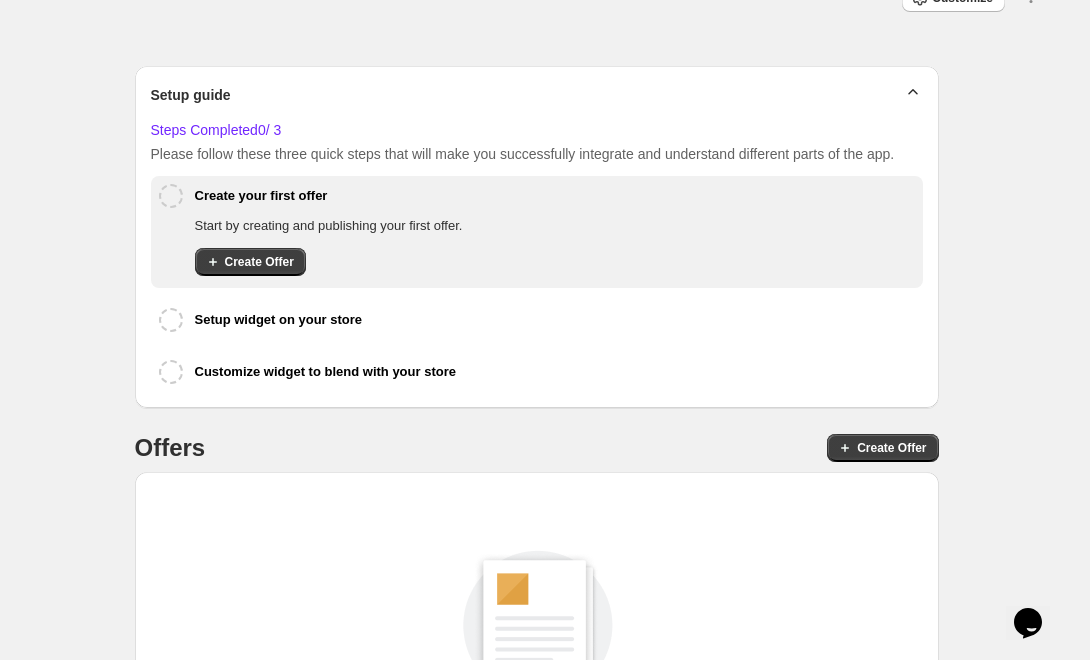 click on "‌ Setup guide Steps Completed 0  / 3 Please follow these three quick steps that will make you successfully integrate and understand different parts of the app. Create your first offer Start by creating and publishing your first offer. Create Offer Setup widget on your store Customize widget to blend with your store Offers Create Offer No offers yet. Let's create your first Offer! It looks like you still do not have any offer created. Click in "Create Offer" to set up an offer to your store. Create Offer" at bounding box center [536, 479] 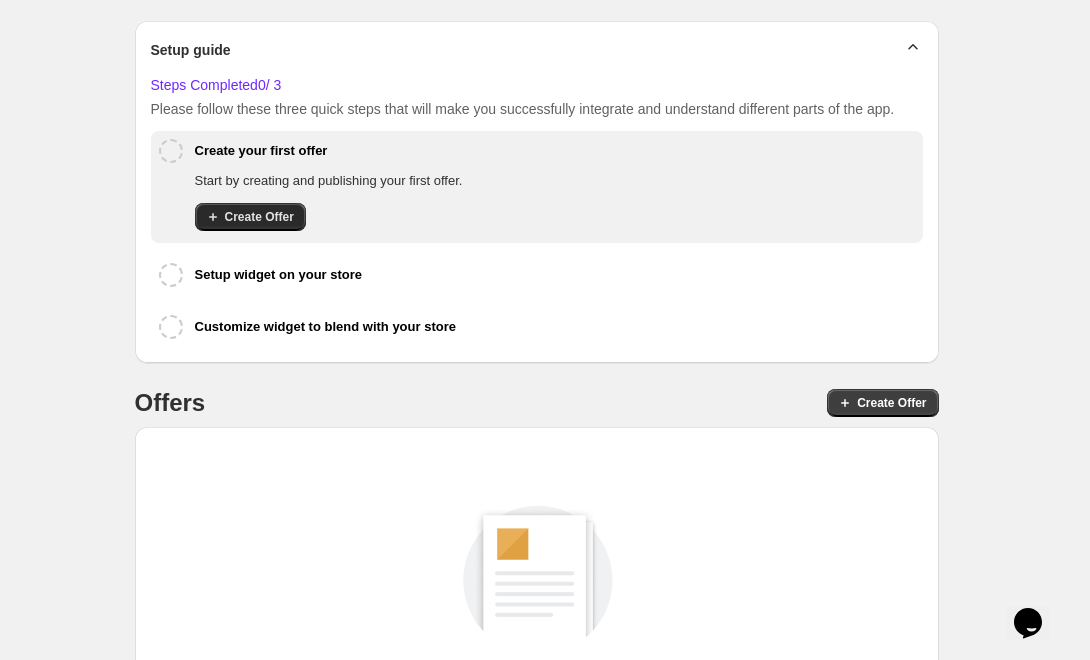 click 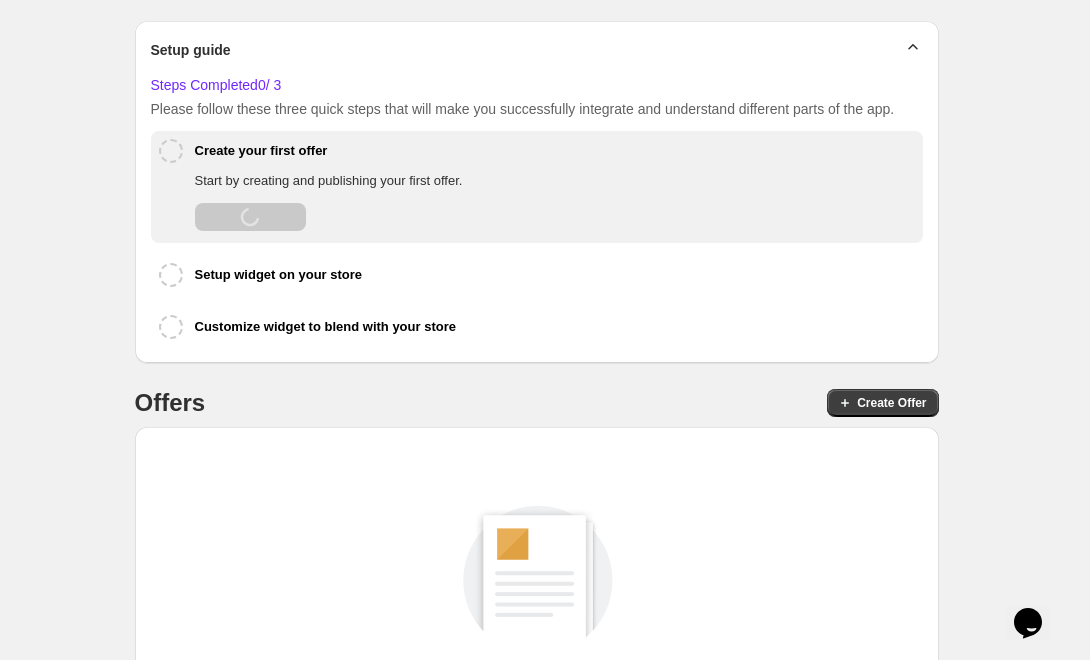 scroll, scrollTop: 0, scrollLeft: 0, axis: both 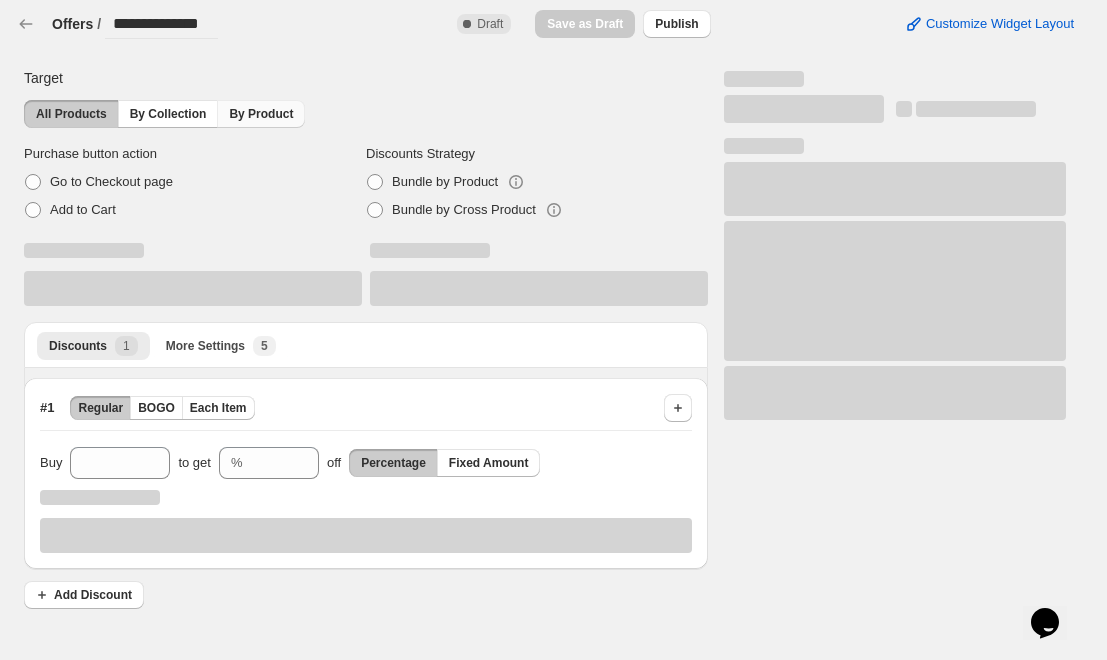 click on "By Product" at bounding box center (261, 114) 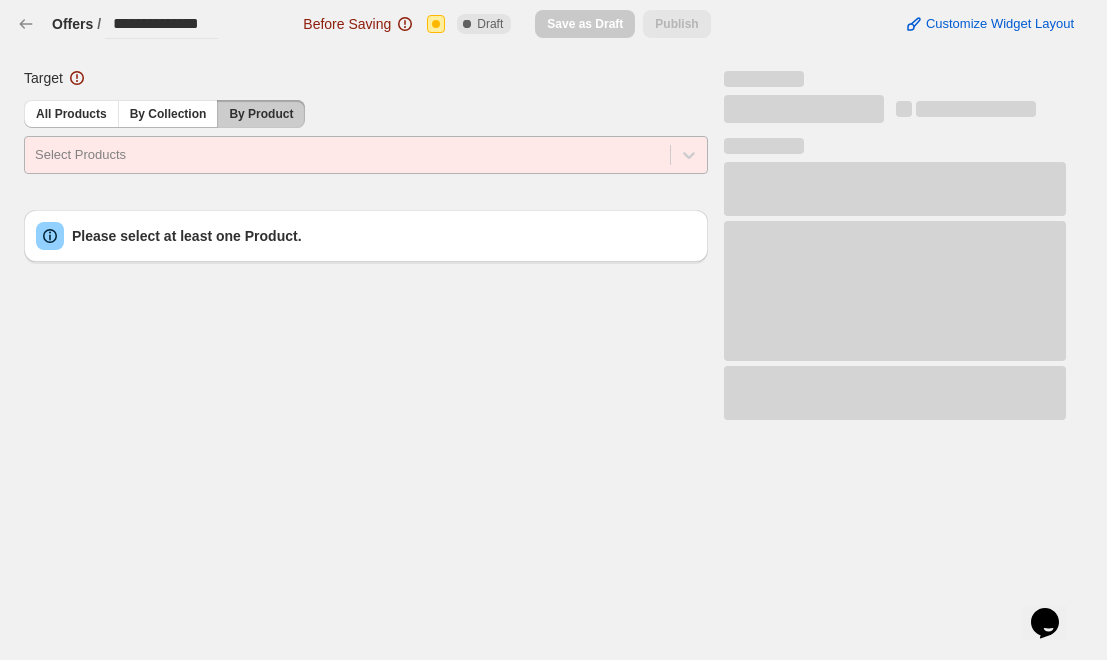 click at bounding box center [347, 155] 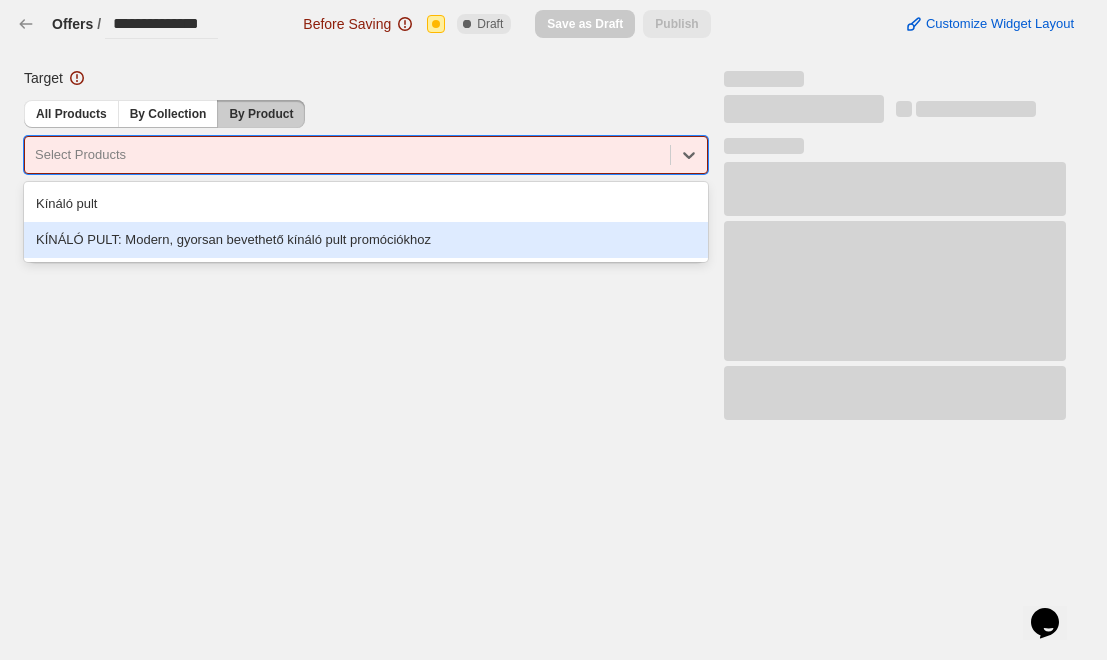click on "KÍNÁLÓ PULT: Modern, gyorsan bevethető kínáló pult promóciókhoz" at bounding box center [366, 240] 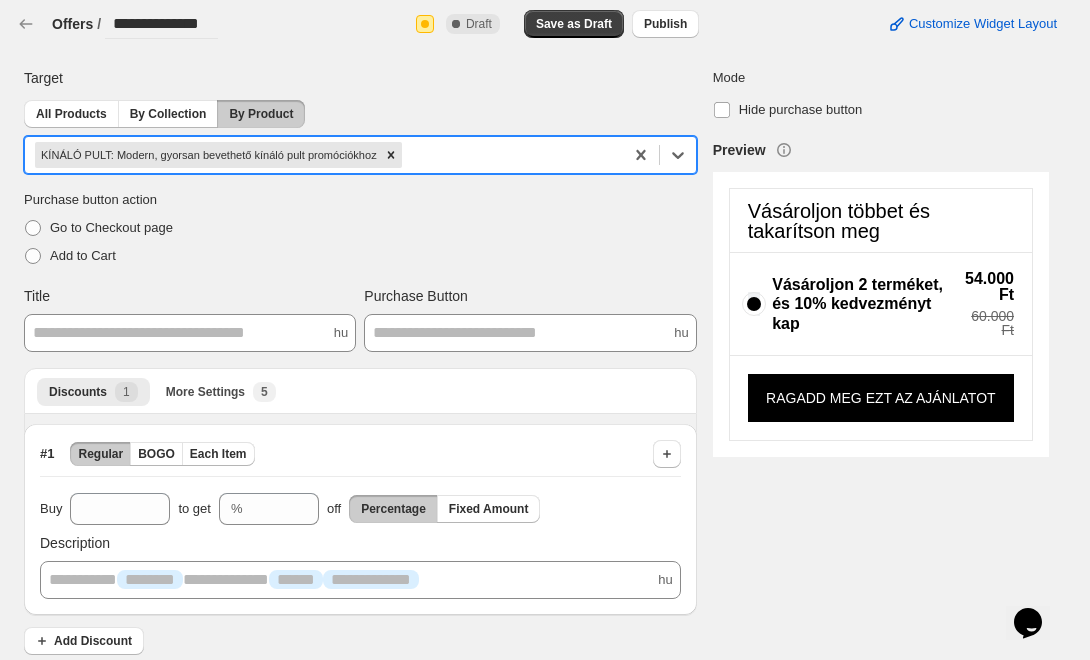click on "**********" at bounding box center [536, 360] 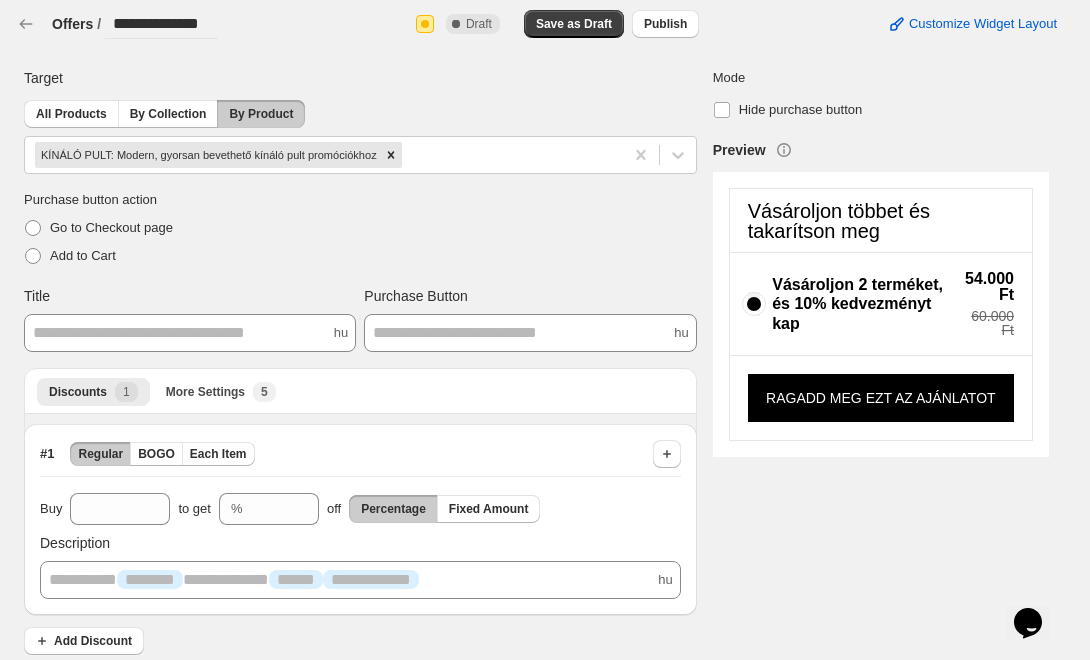 scroll, scrollTop: 11, scrollLeft: 0, axis: vertical 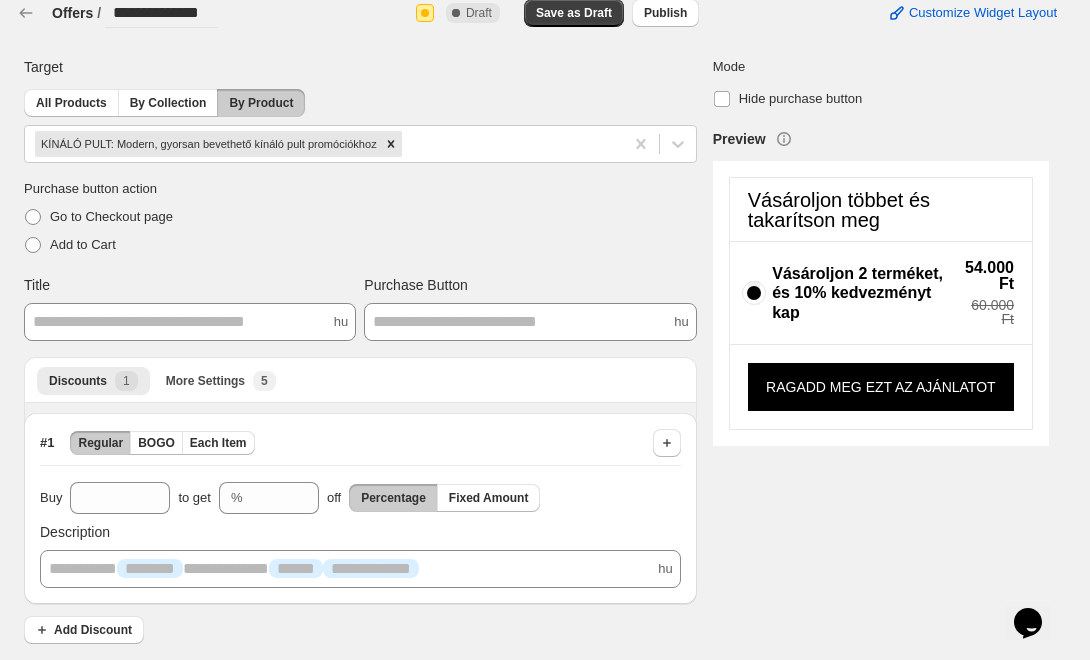 click on "**********" at bounding box center [536, 349] 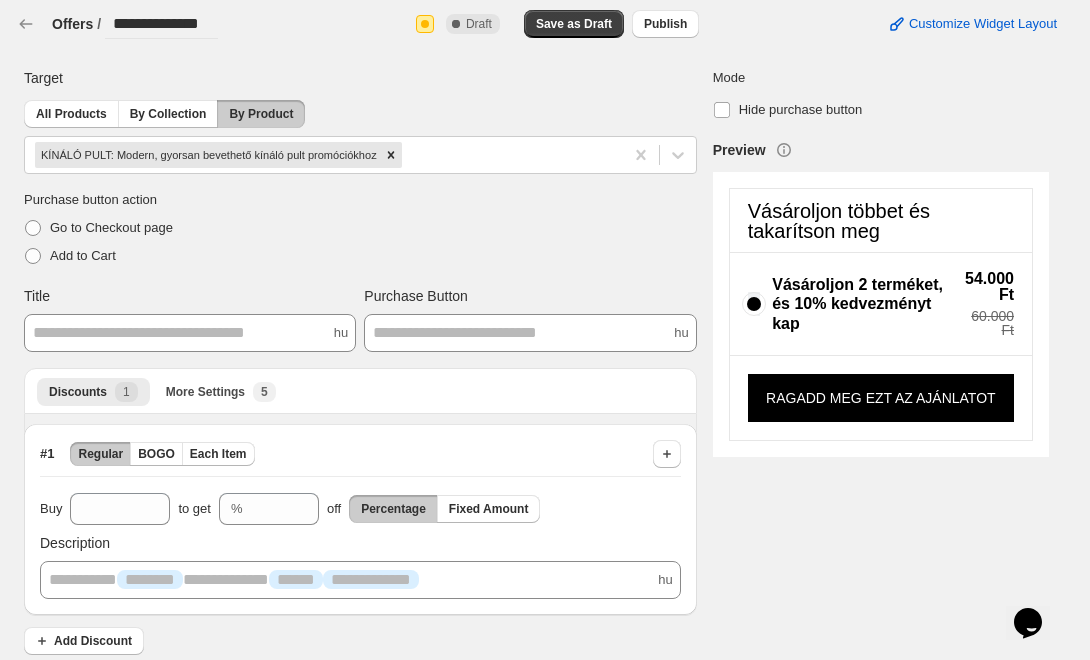 scroll, scrollTop: 11, scrollLeft: 0, axis: vertical 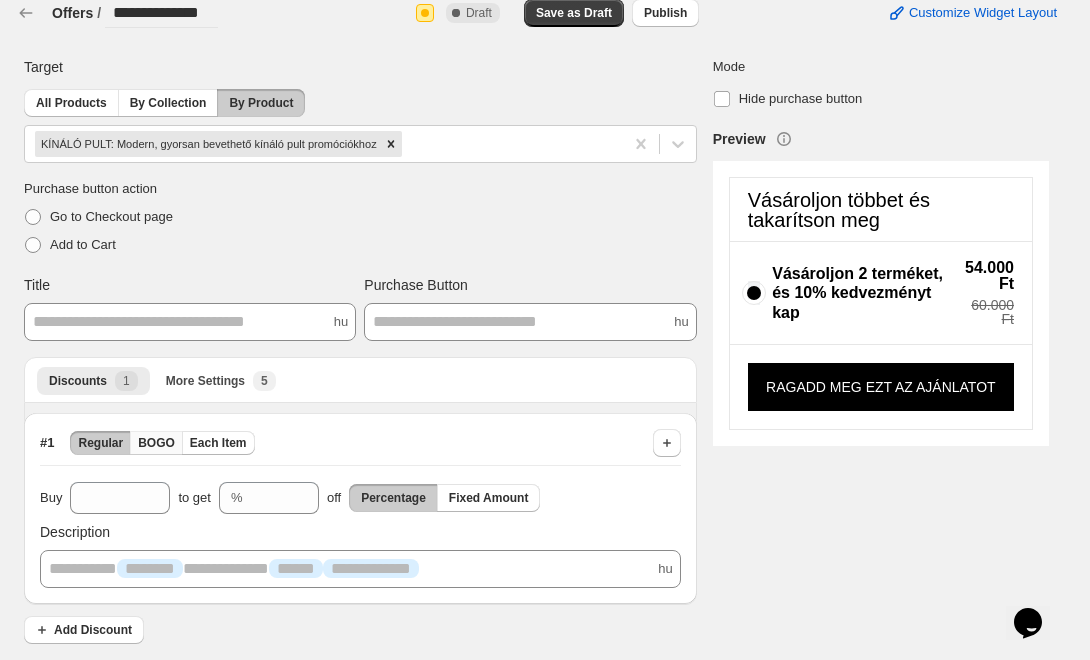 click on "BOGO" at bounding box center [156, 443] 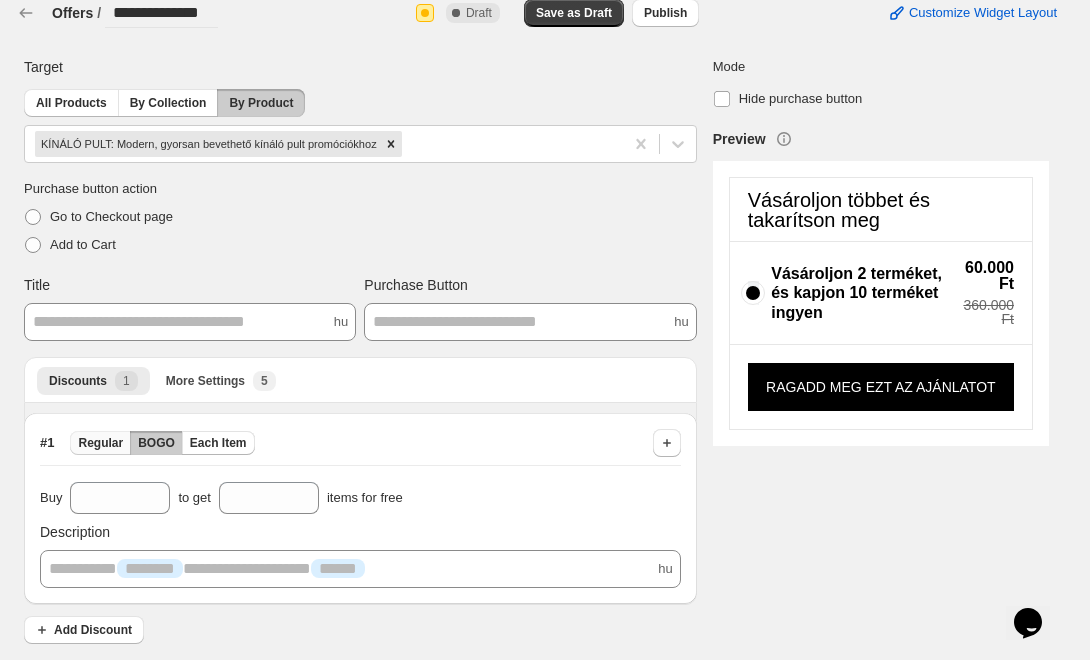 click on "Regular" at bounding box center (100, 443) 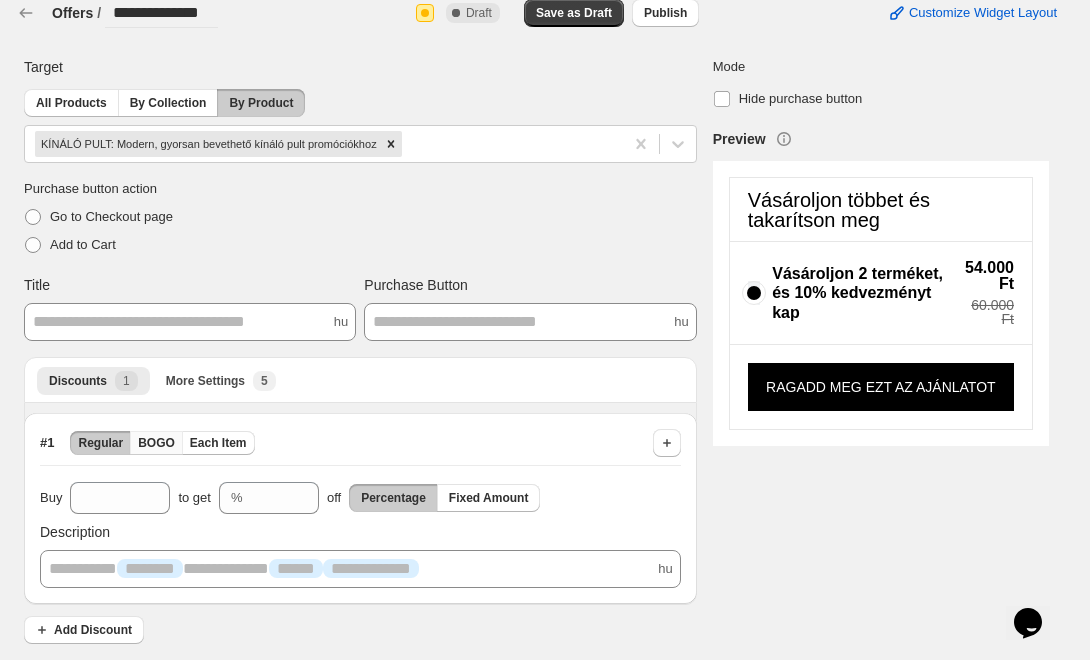 click on "BOGO" at bounding box center [156, 443] 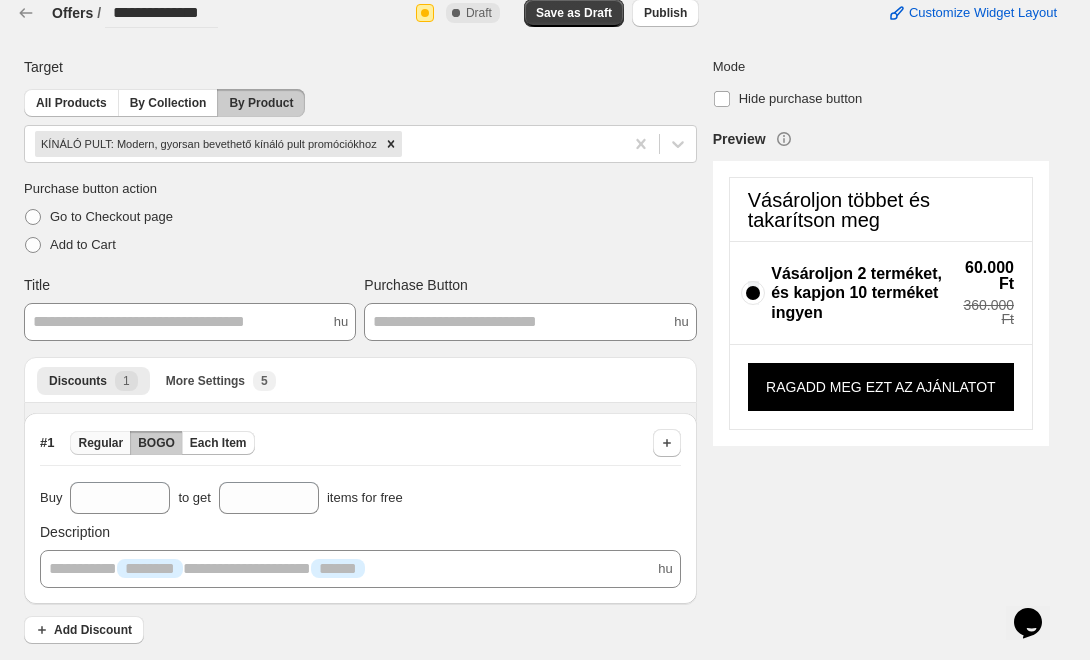 click on "Regular" at bounding box center [100, 443] 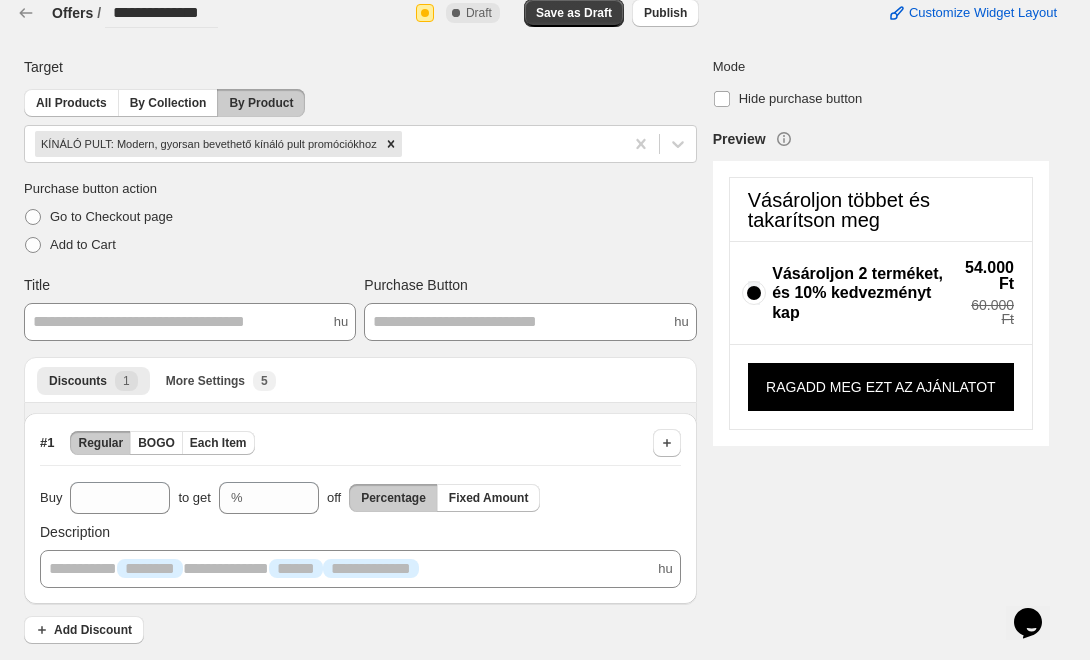 click on "**********" at bounding box center [190, 322] 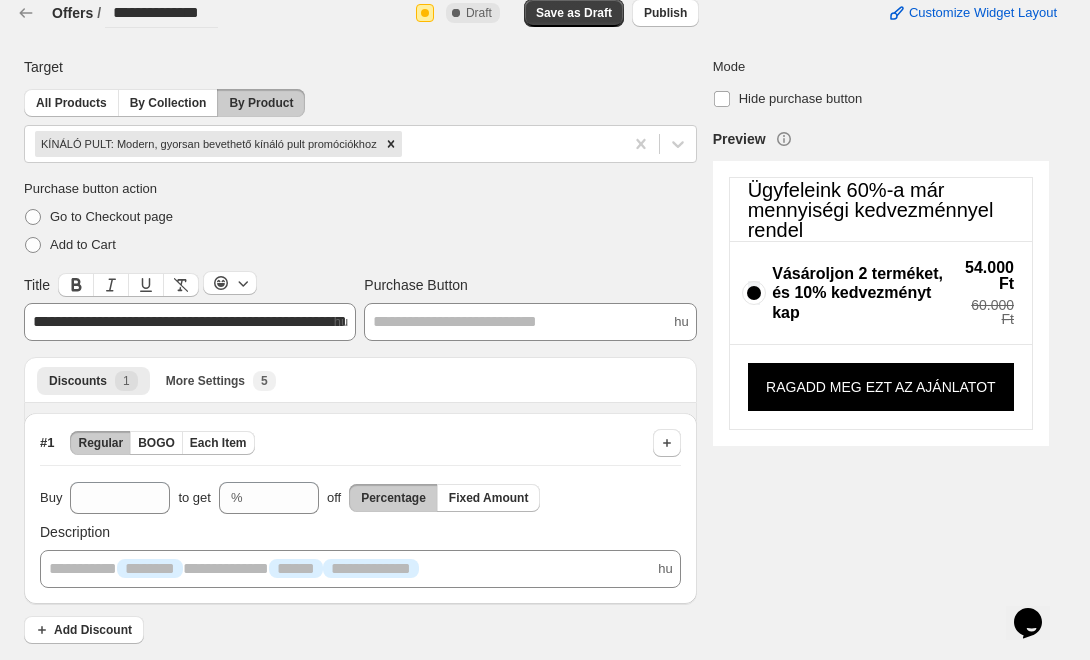 click on "Purchase button action Go to Checkout page Add to Cart" at bounding box center [360, 219] 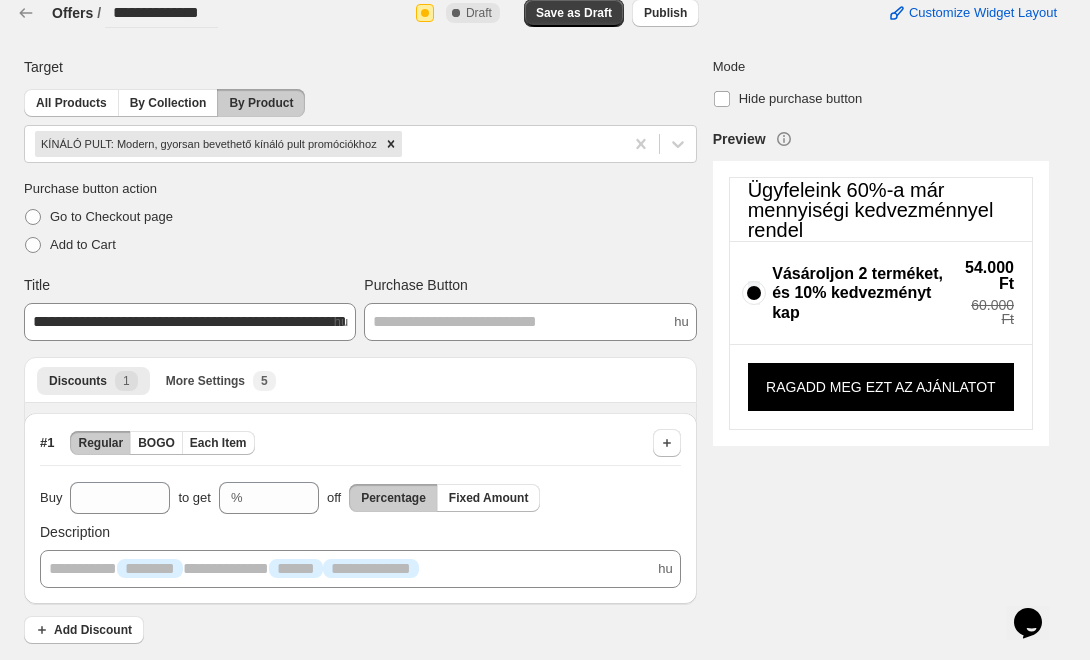 click on "**********" at bounding box center (190, 322) 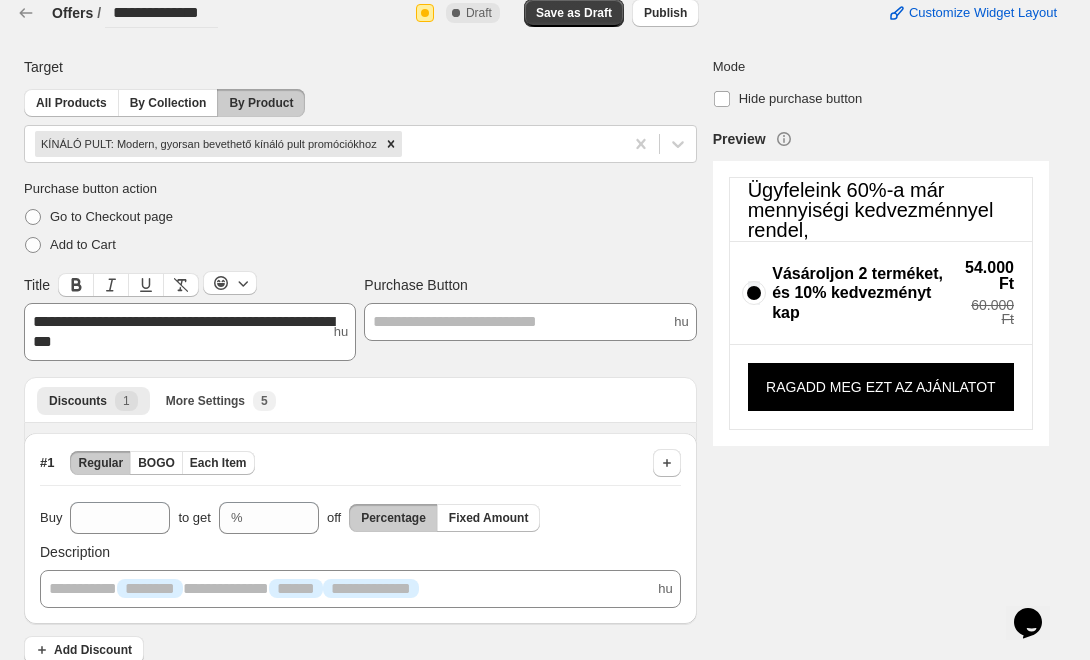 type 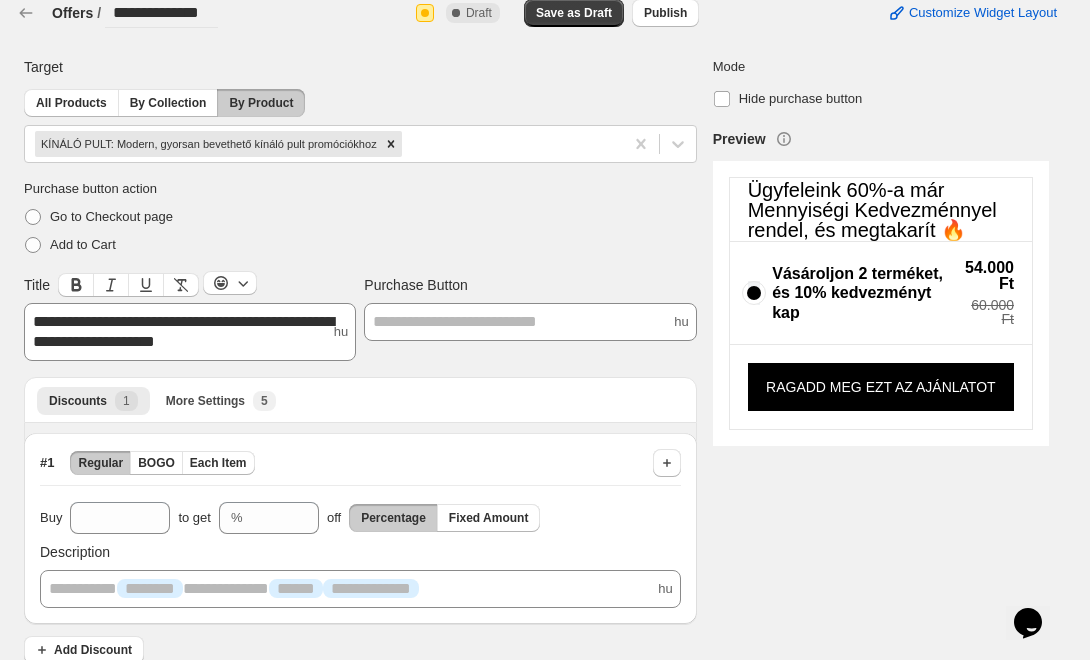 click on "**********" at bounding box center (183, 331) 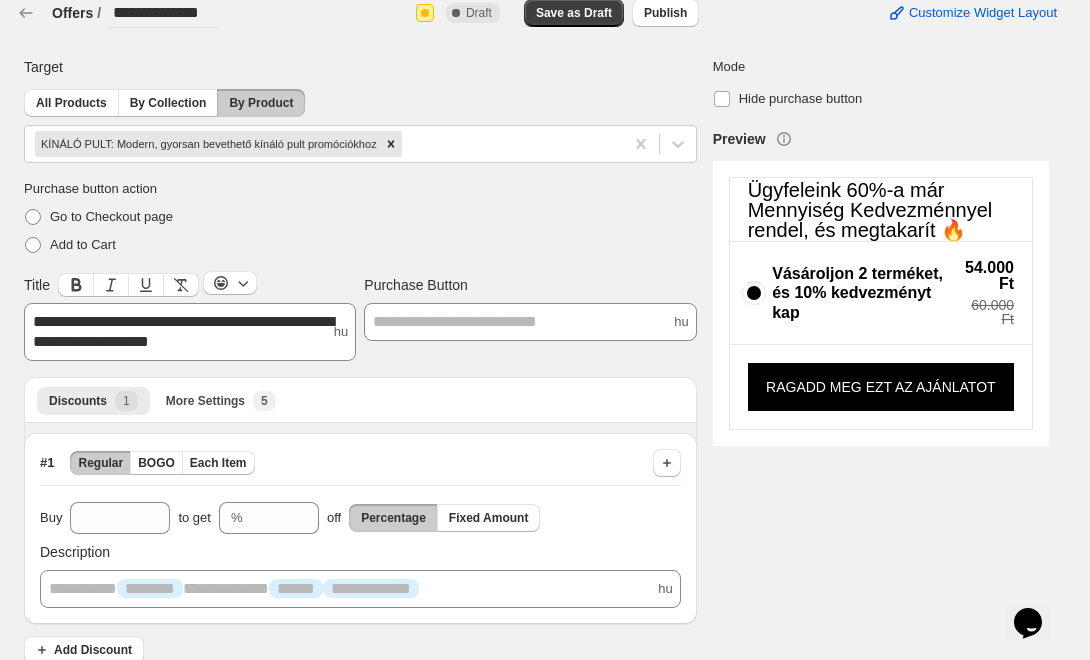 click on "**********" at bounding box center [528, 357] 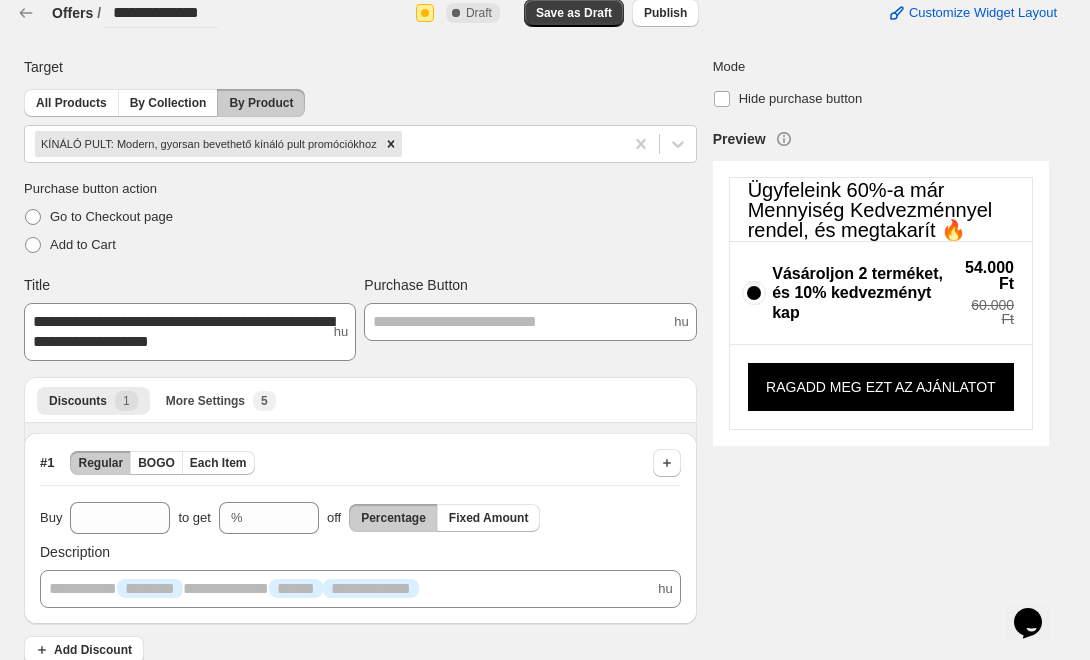 scroll, scrollTop: 32, scrollLeft: 0, axis: vertical 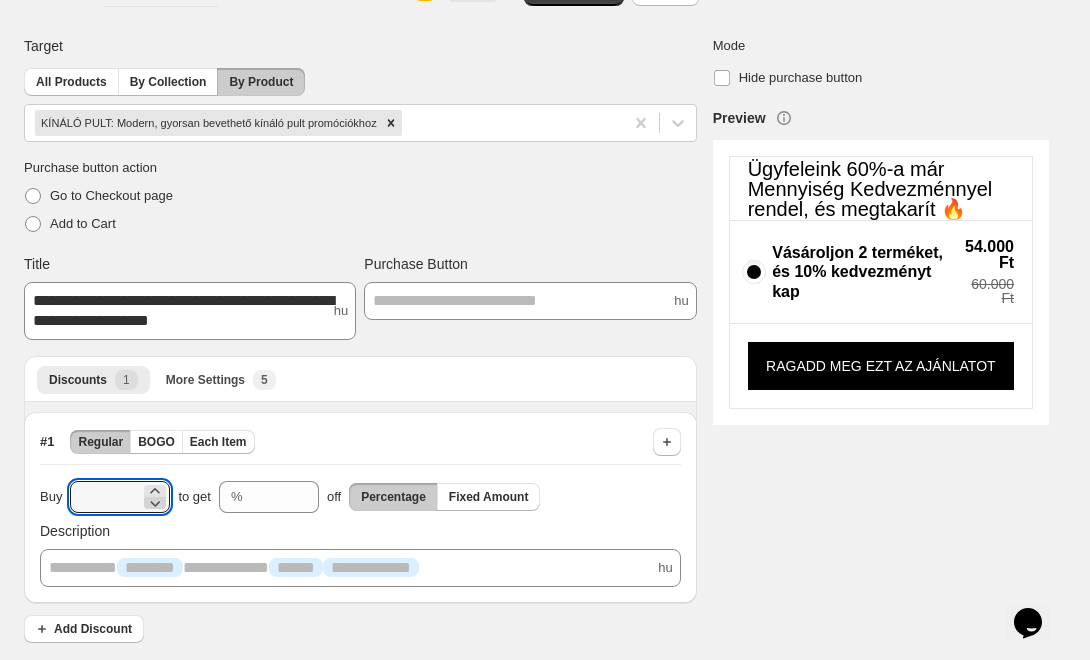 click 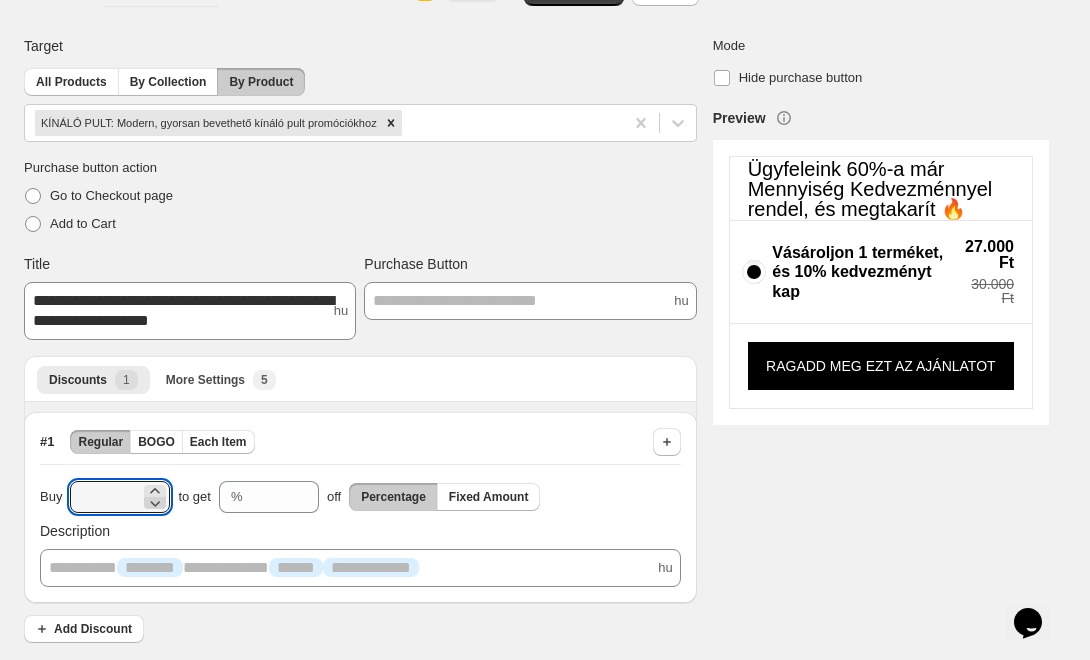 click 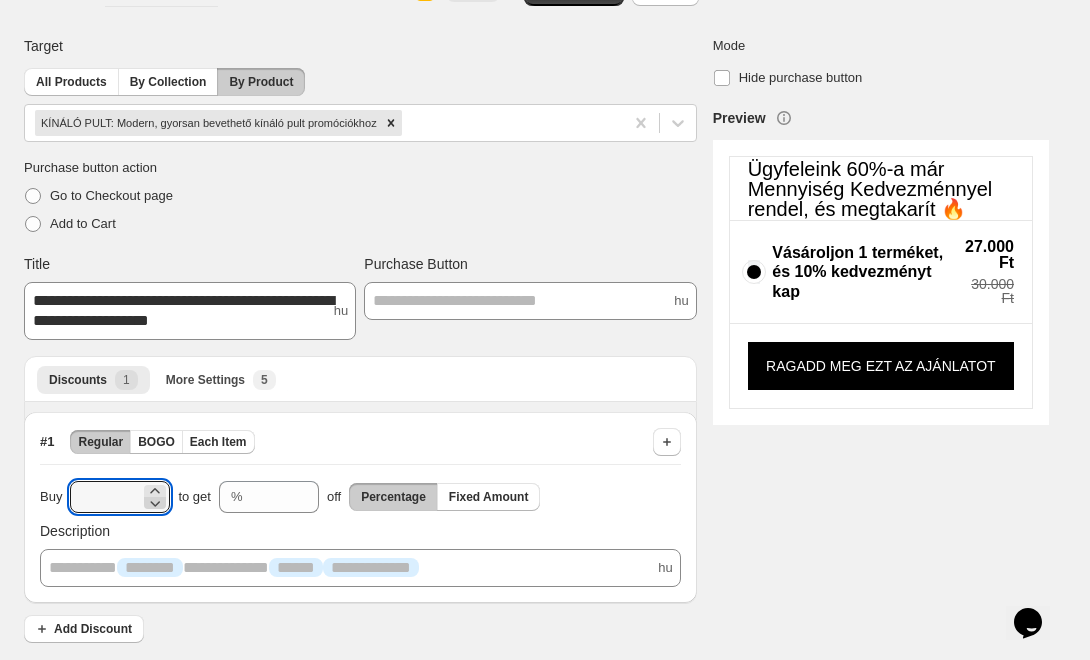 click 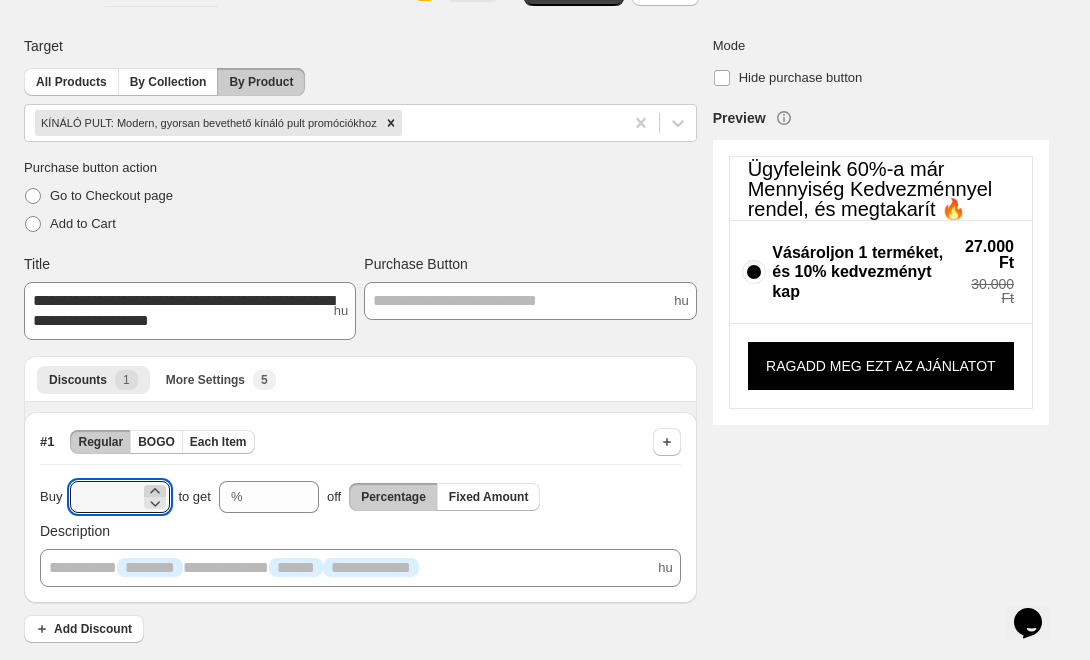 click 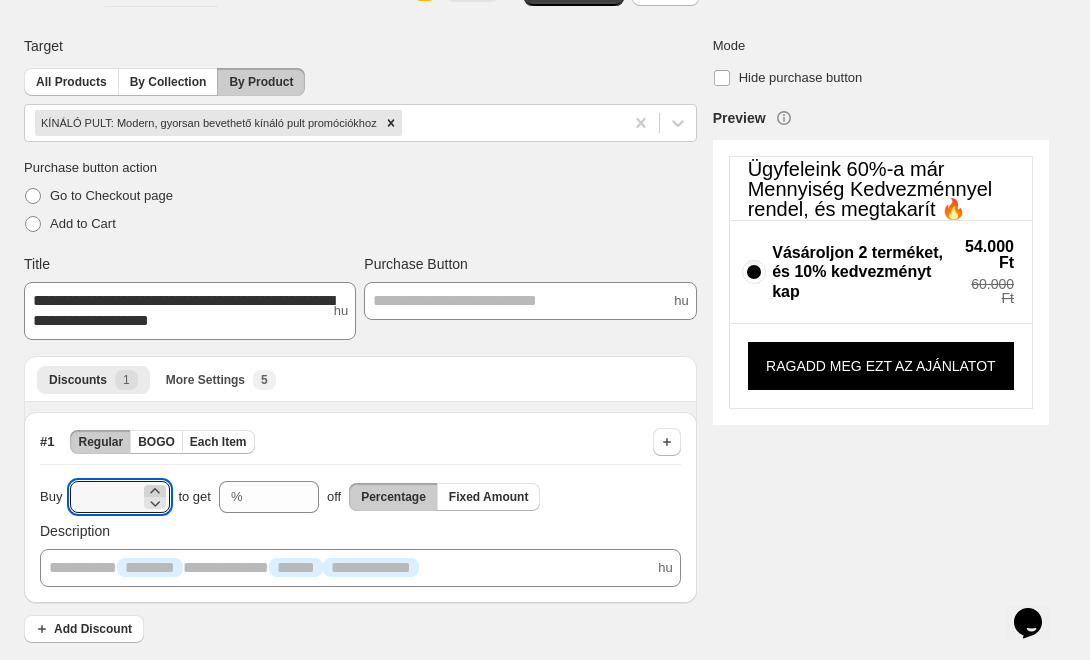 click 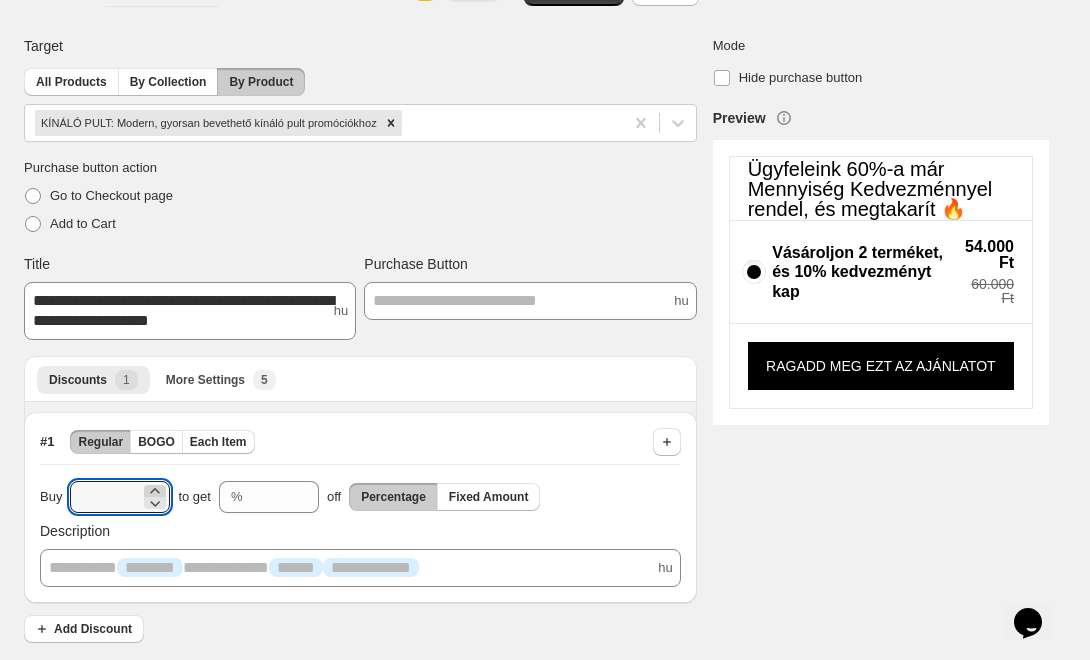 type on "*" 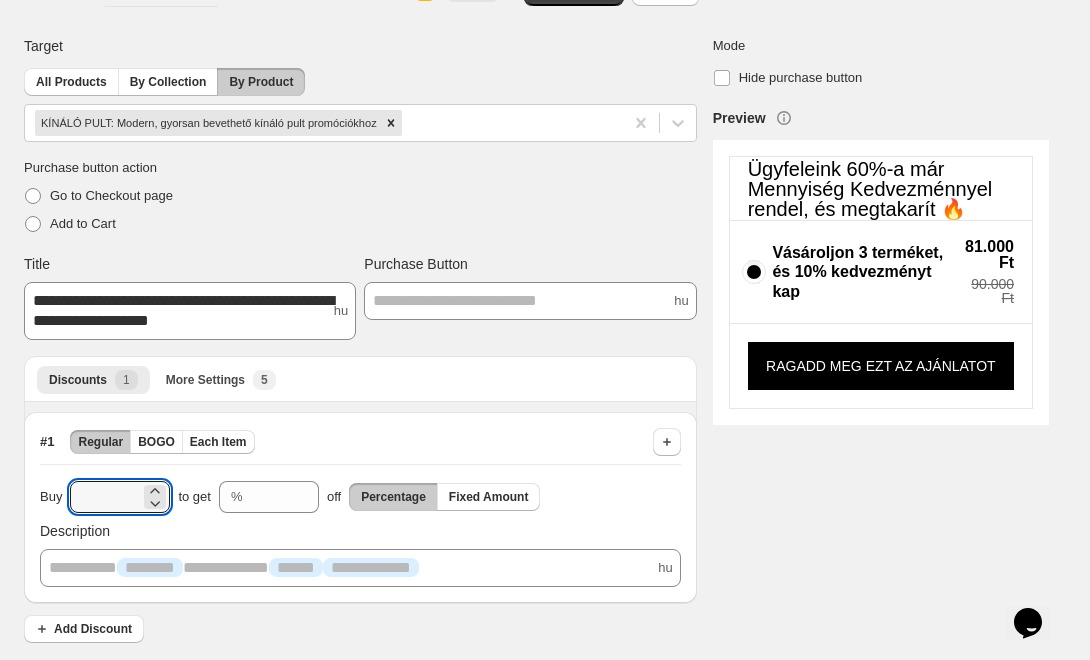 click on "**********" at bounding box center (528, 336) 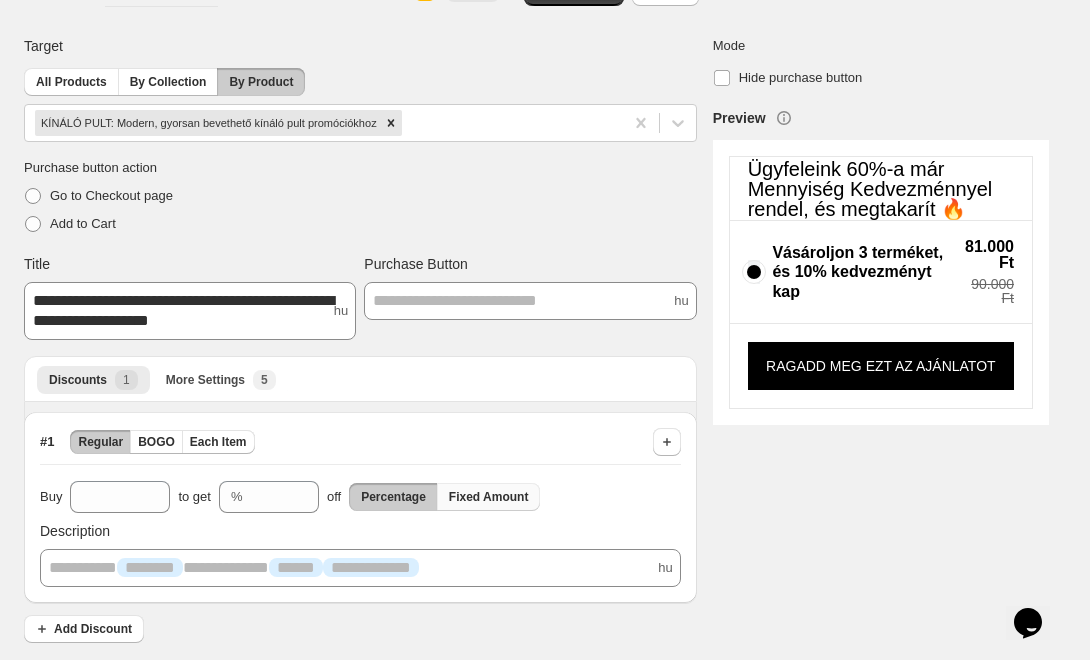 click on "Fixed Amount" at bounding box center (489, 497) 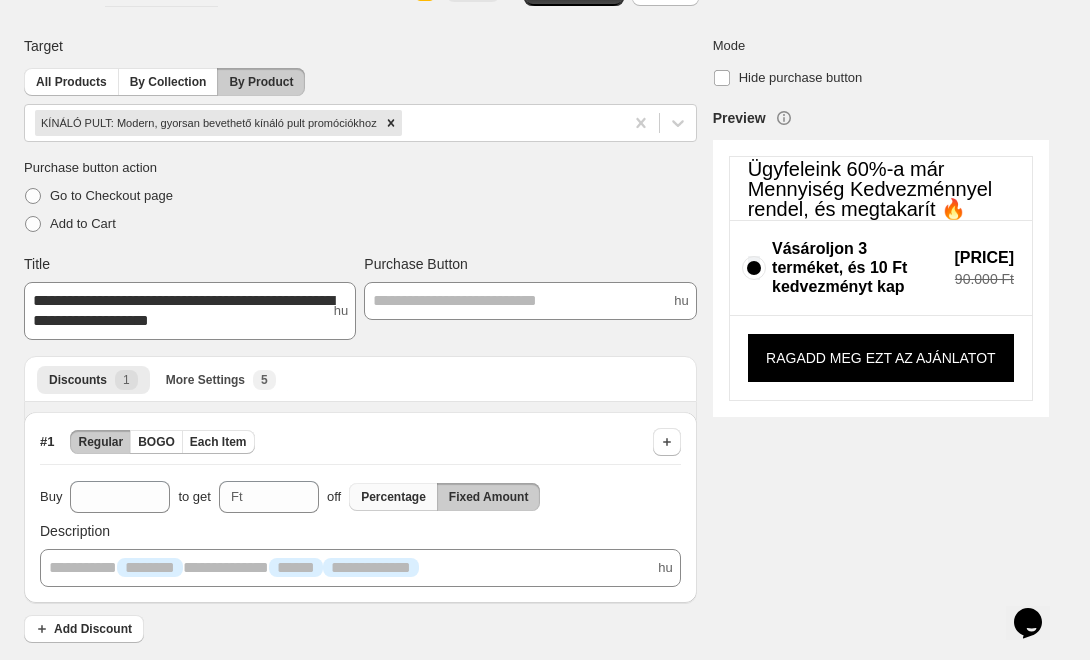 click on "Percentage" at bounding box center (393, 497) 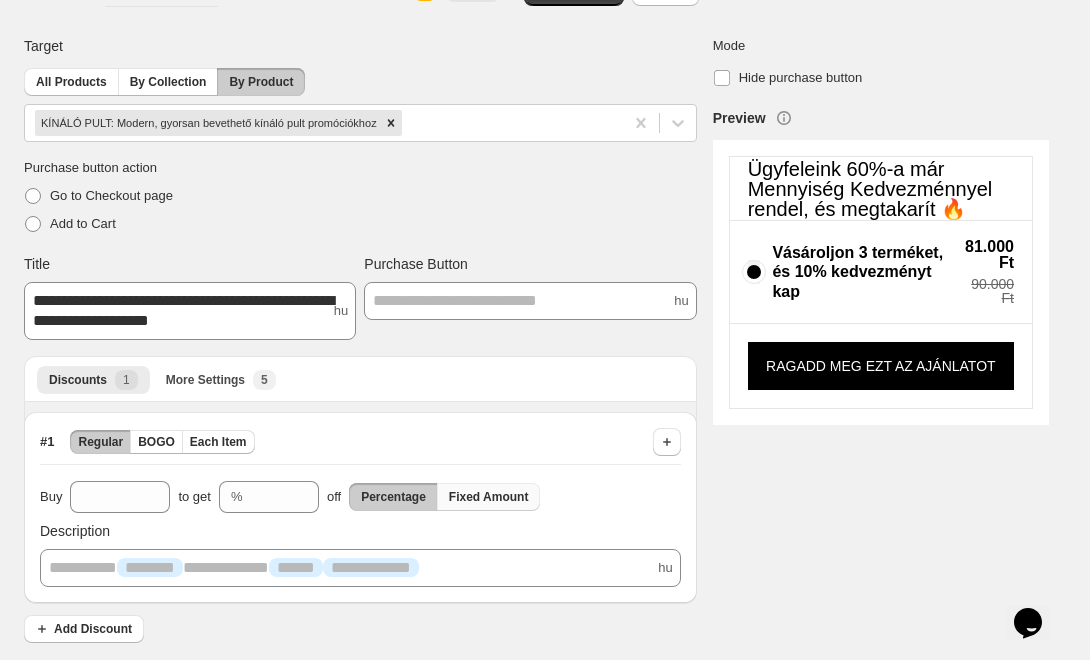 click on "Fixed Amount" at bounding box center (489, 497) 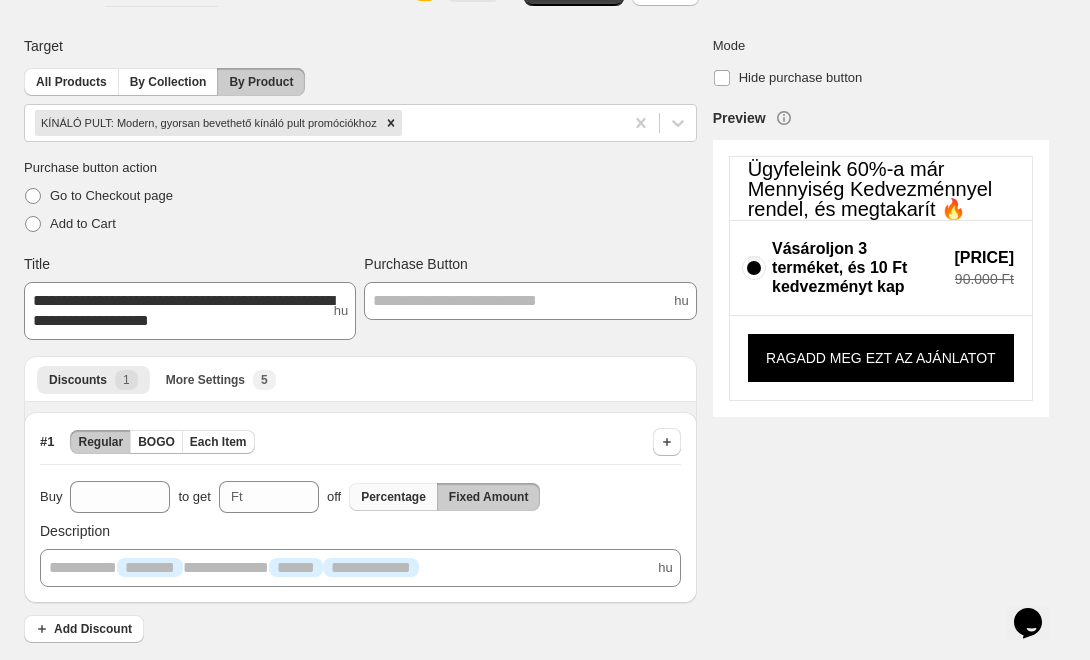 click on "Percentage" at bounding box center (393, 497) 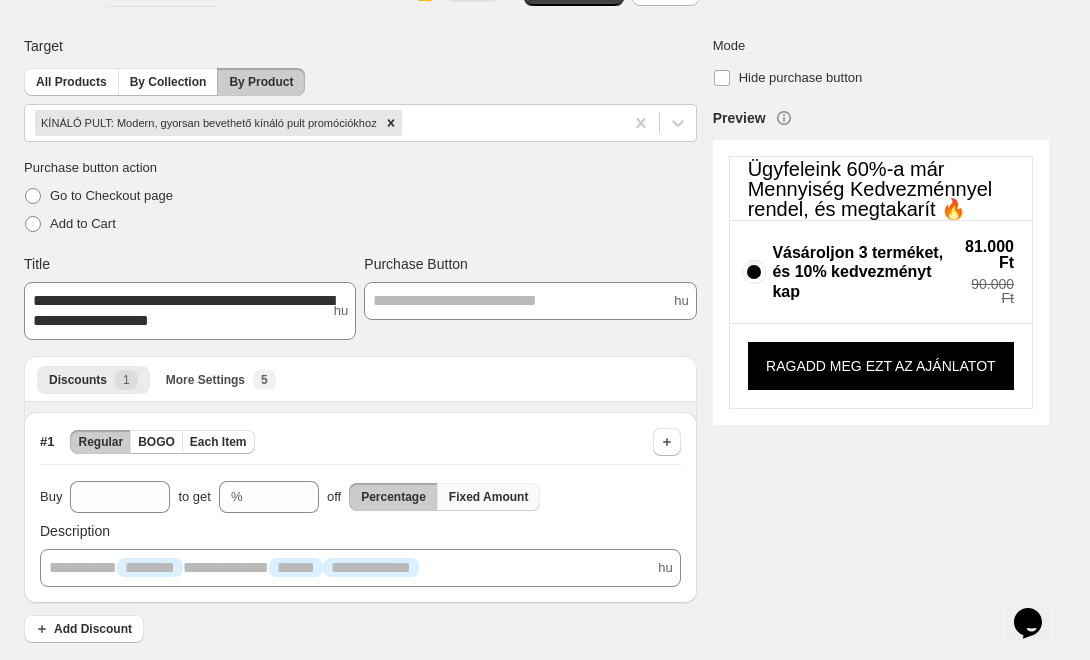 click on "Fixed Amount" at bounding box center (489, 497) 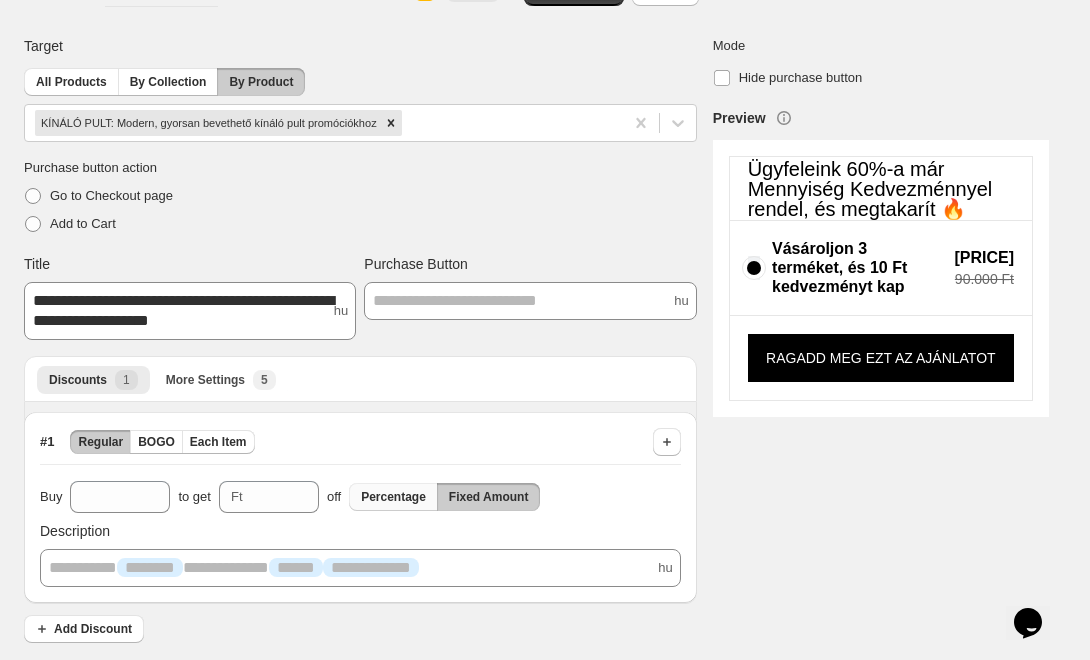click on "Percentage" at bounding box center [393, 497] 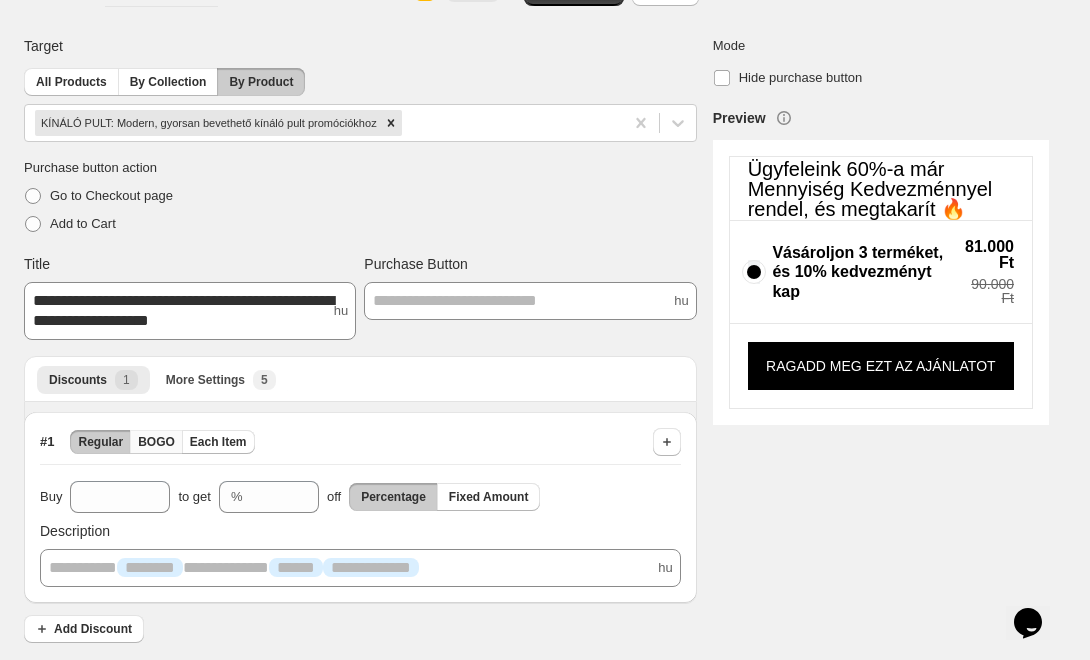 click on "BOGO" at bounding box center [156, 442] 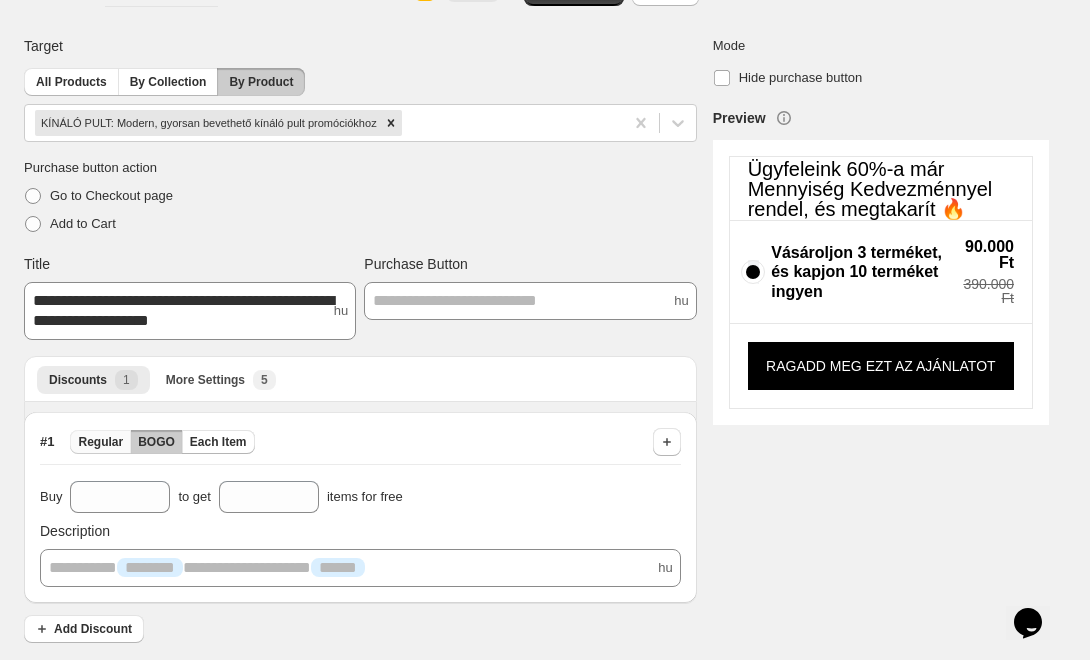 click on "Regular" at bounding box center [100, 442] 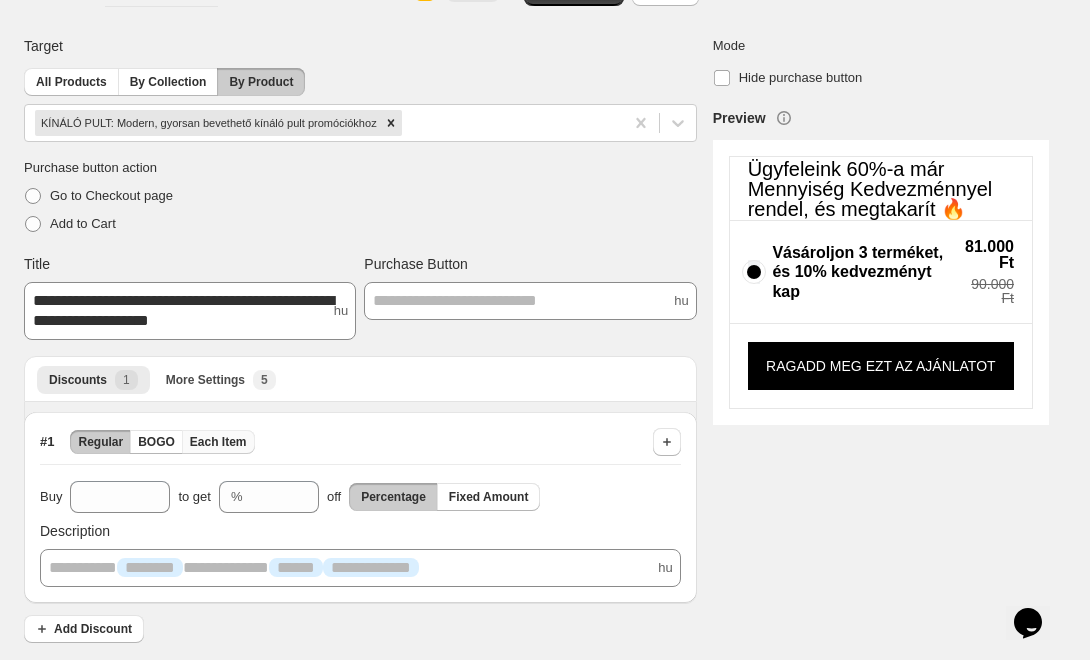 click on "Each Item" at bounding box center (218, 442) 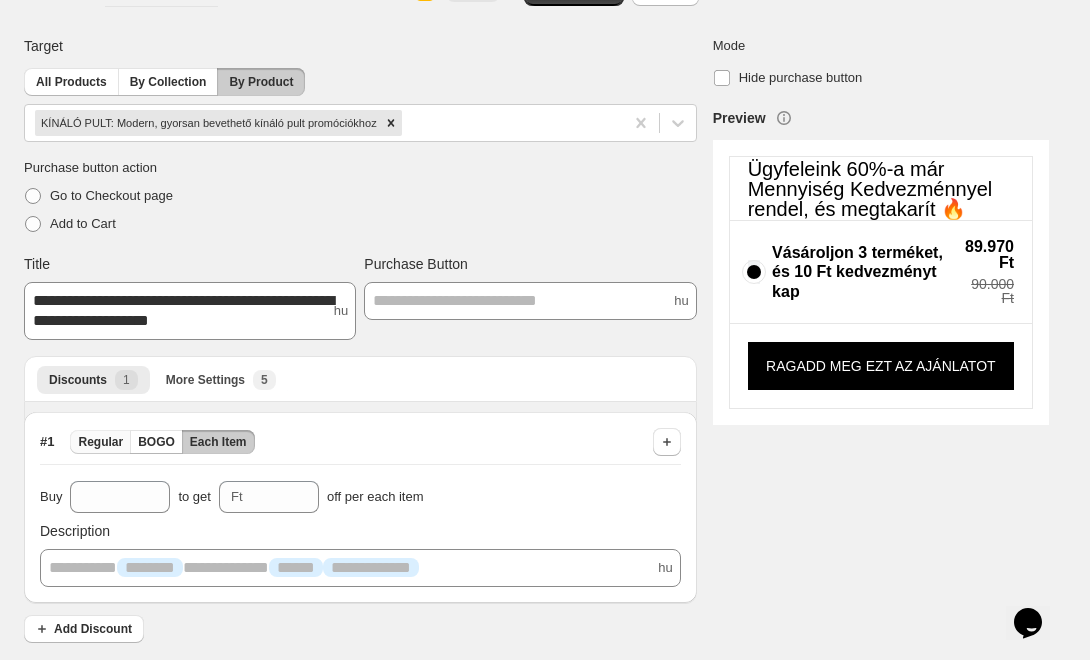 click on "Regular" at bounding box center (100, 442) 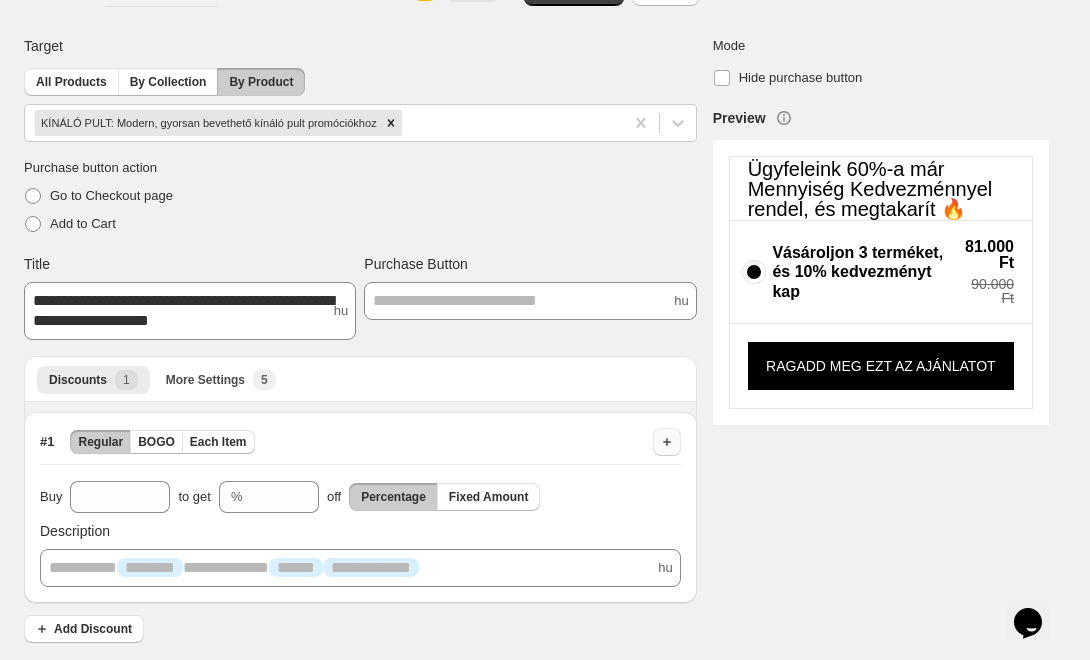 click 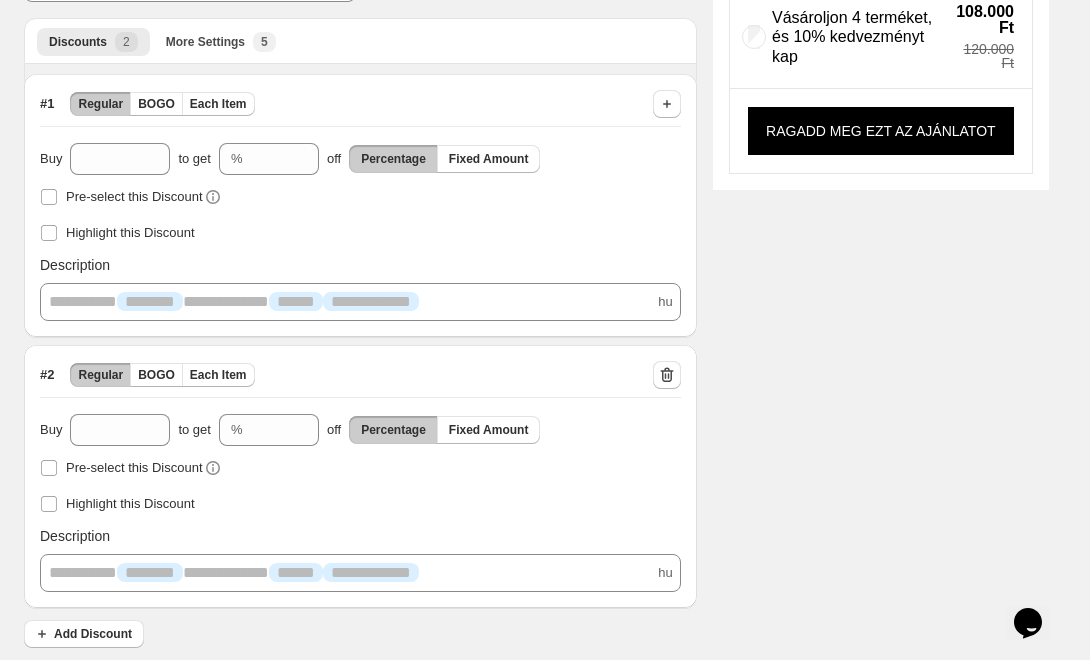 scroll, scrollTop: 372, scrollLeft: 0, axis: vertical 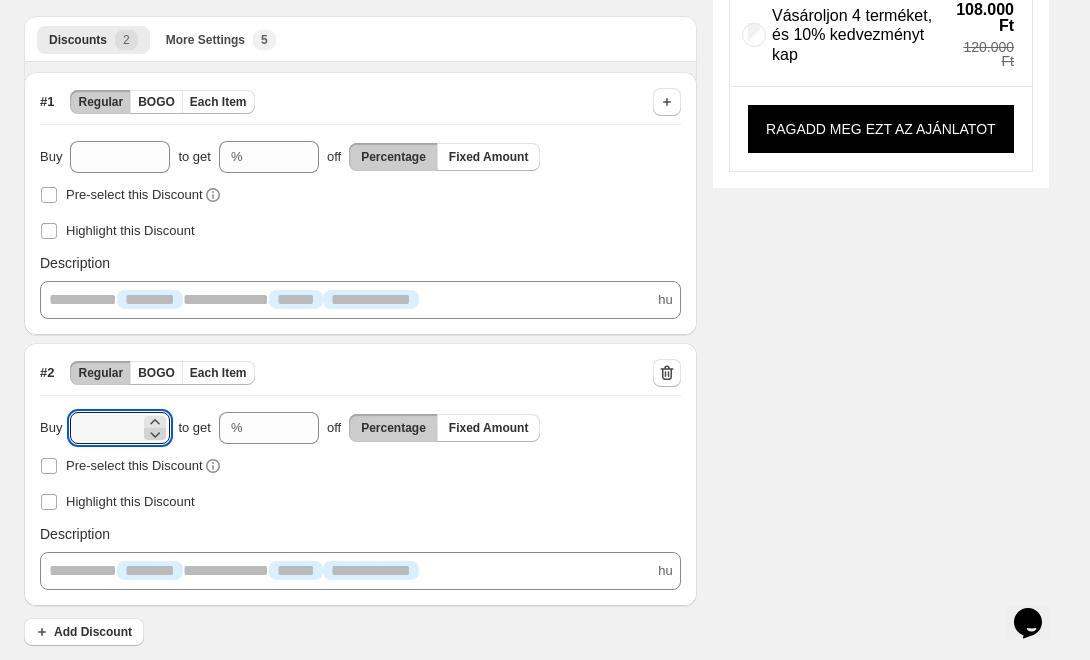 click 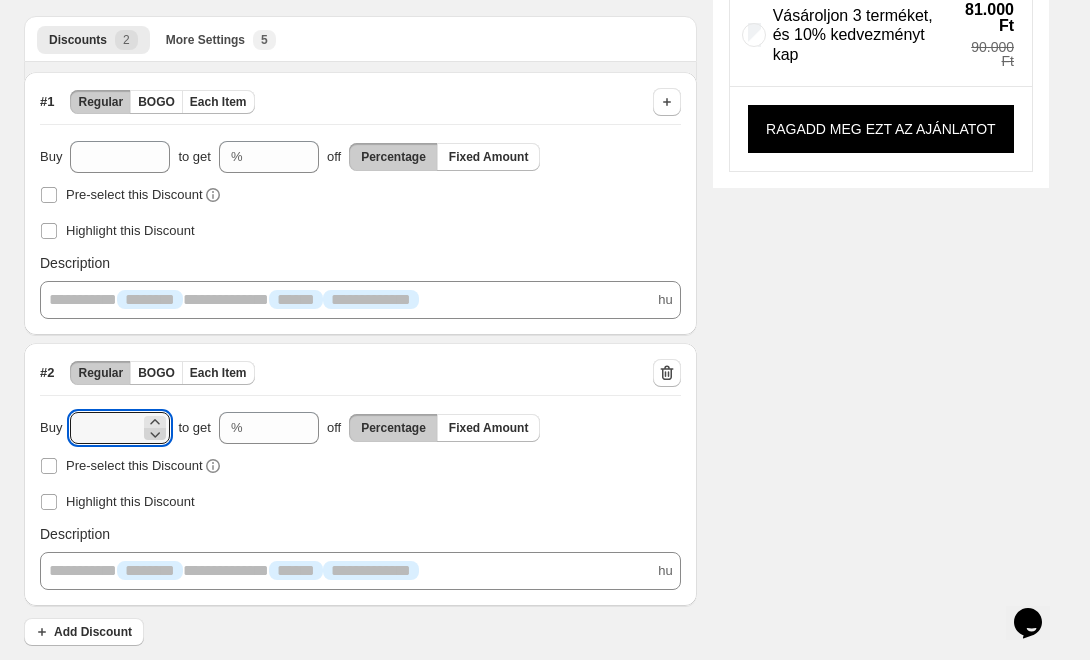 click 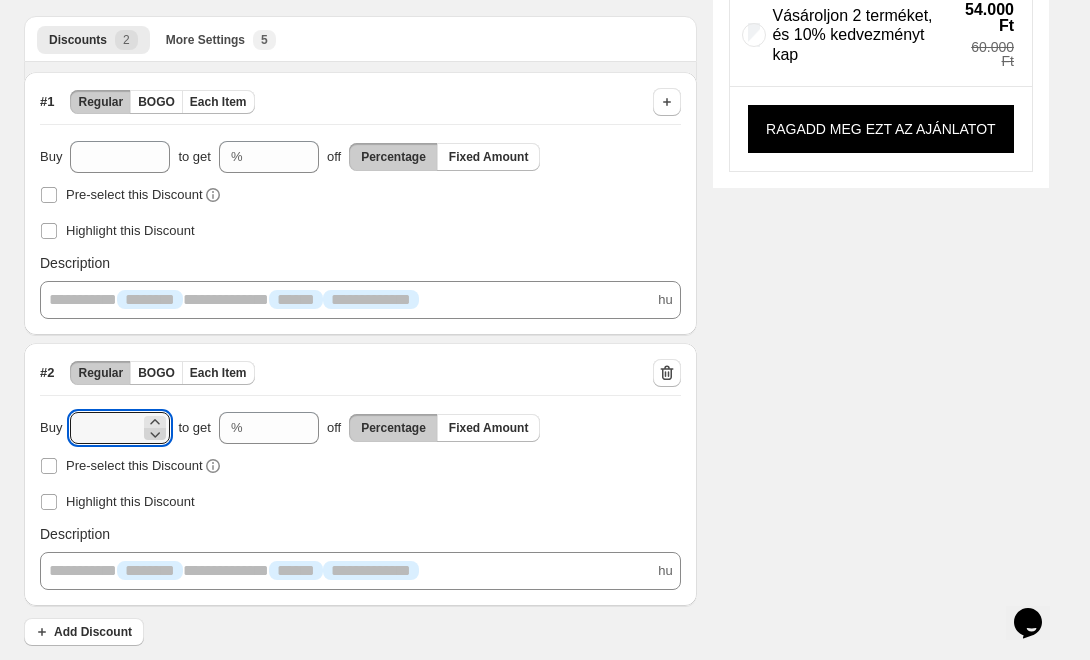 click 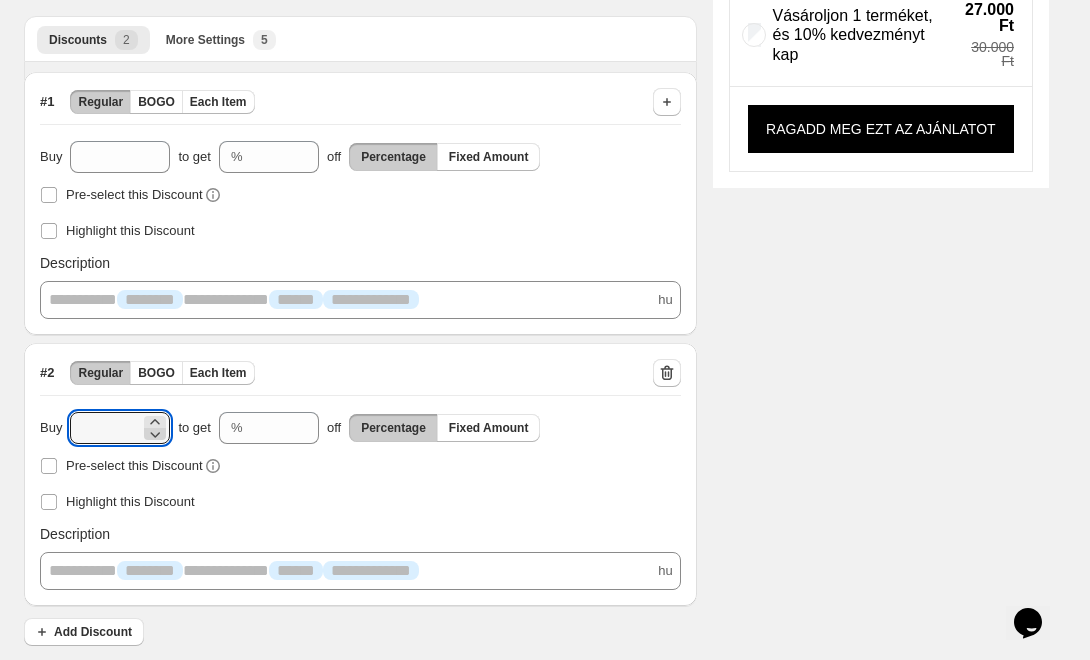 click 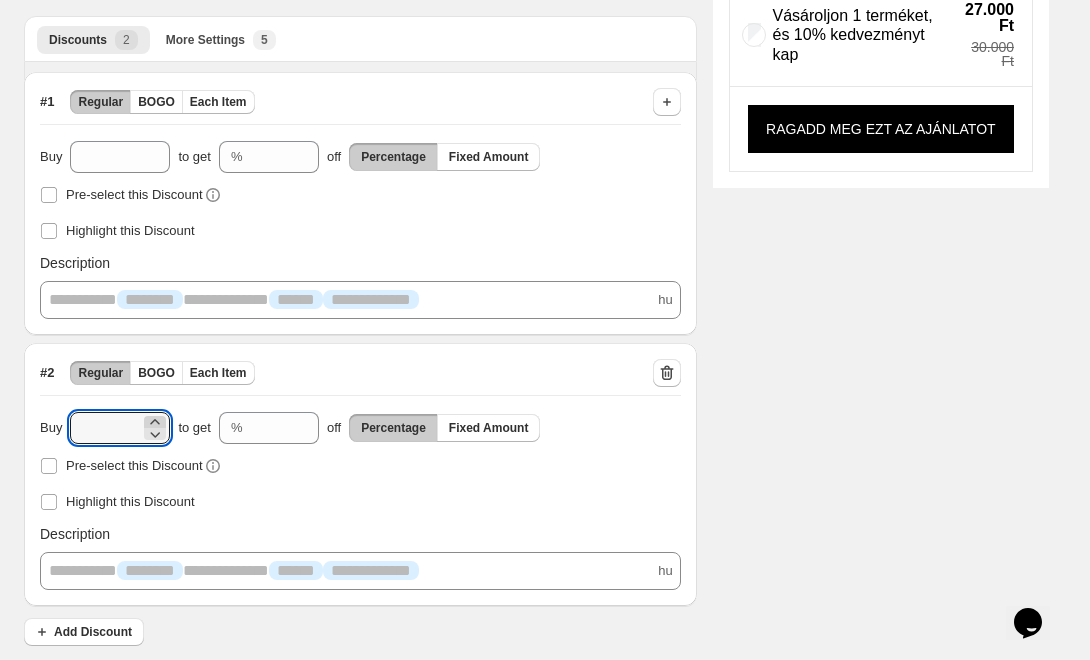 click 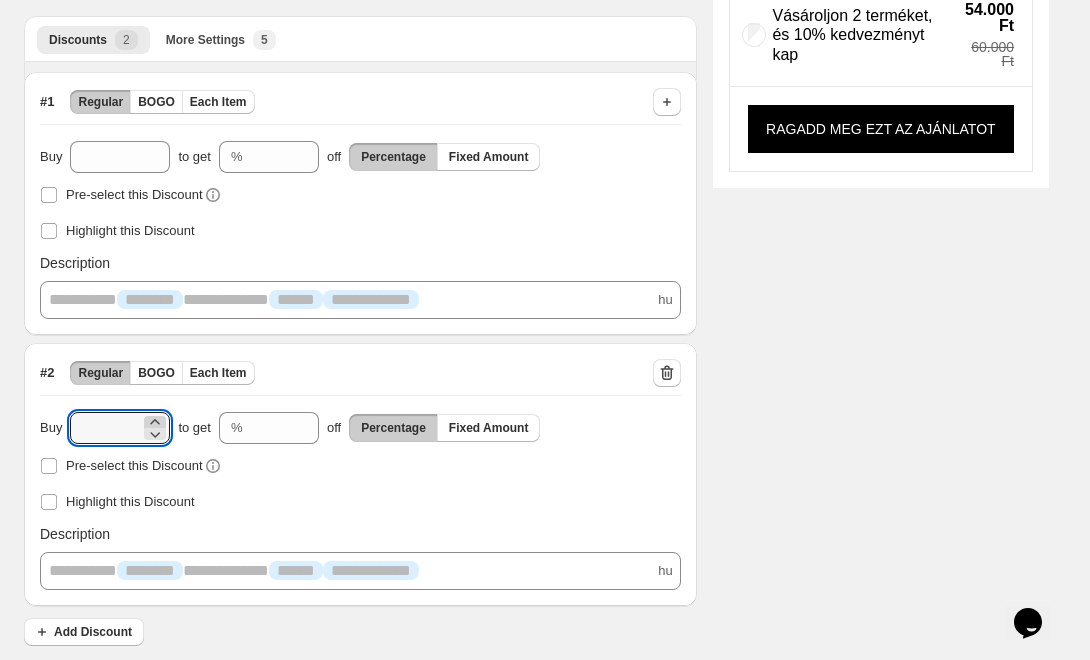 click 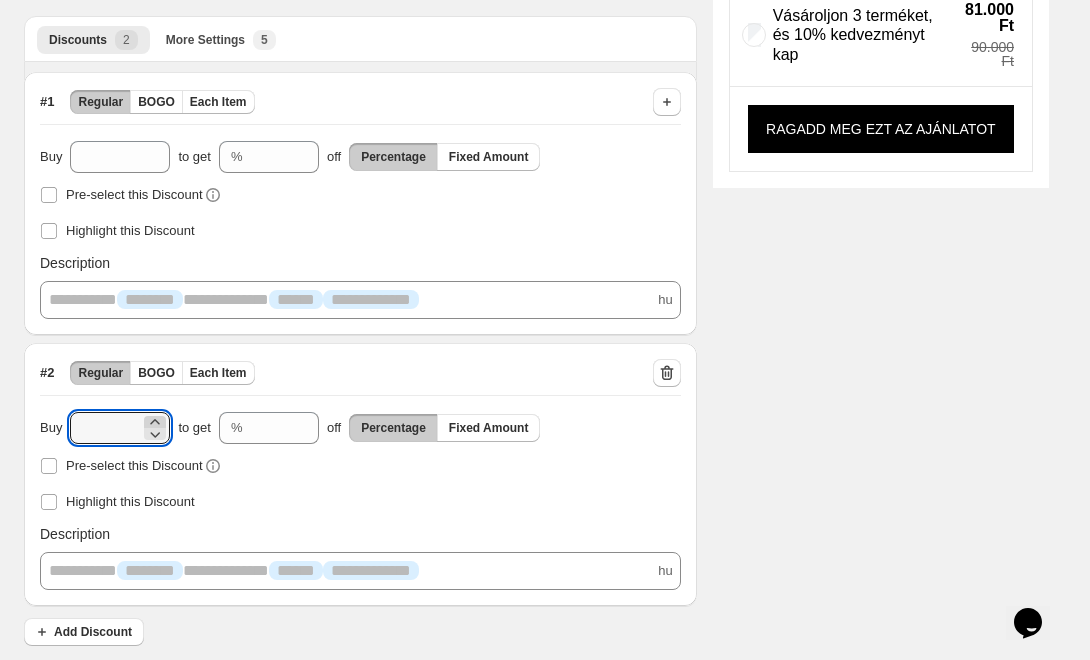 click 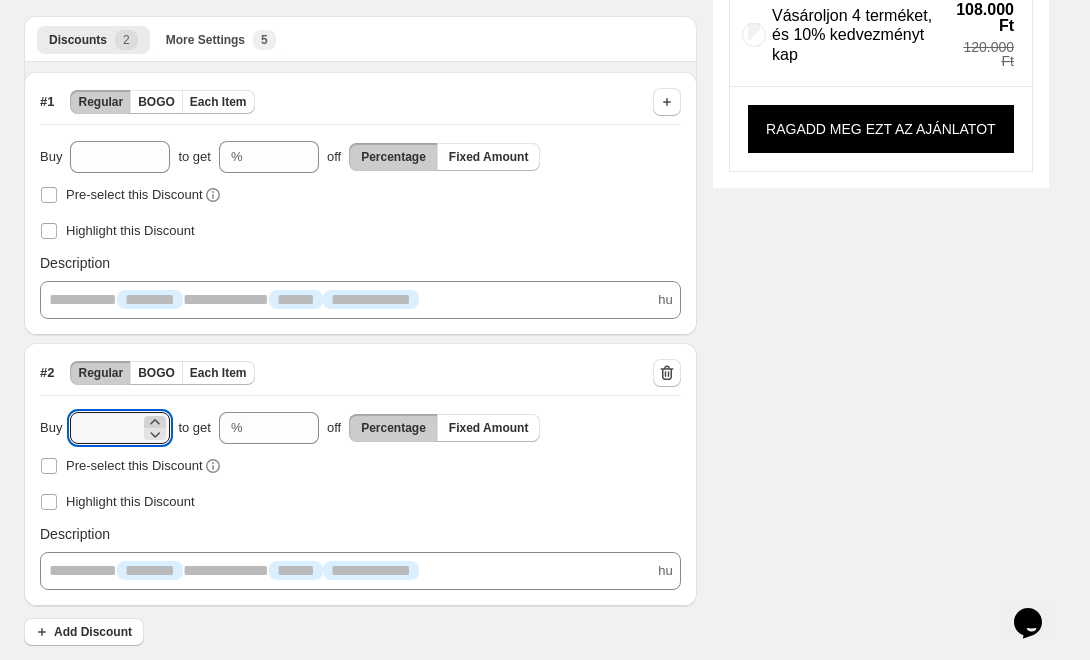 click 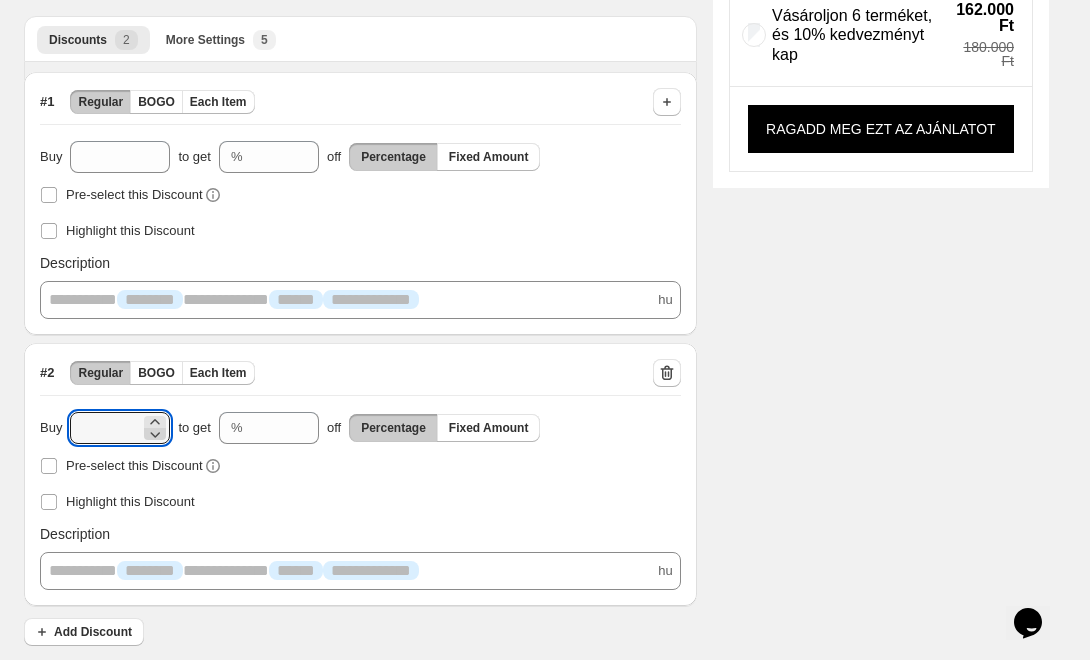 click 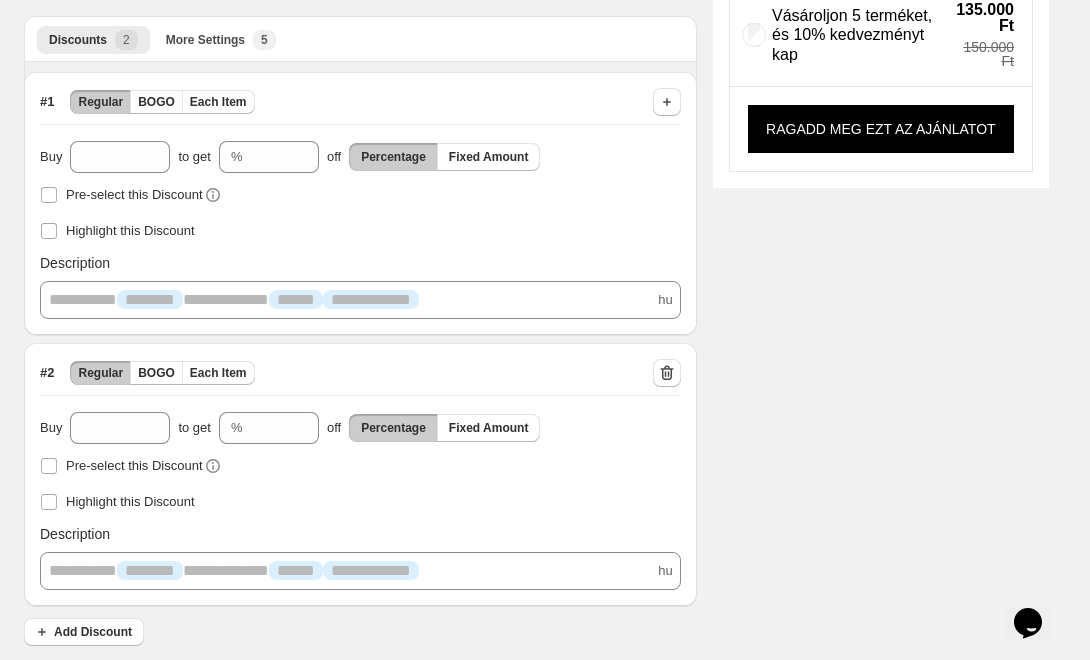 click on "**********" at bounding box center (528, 168) 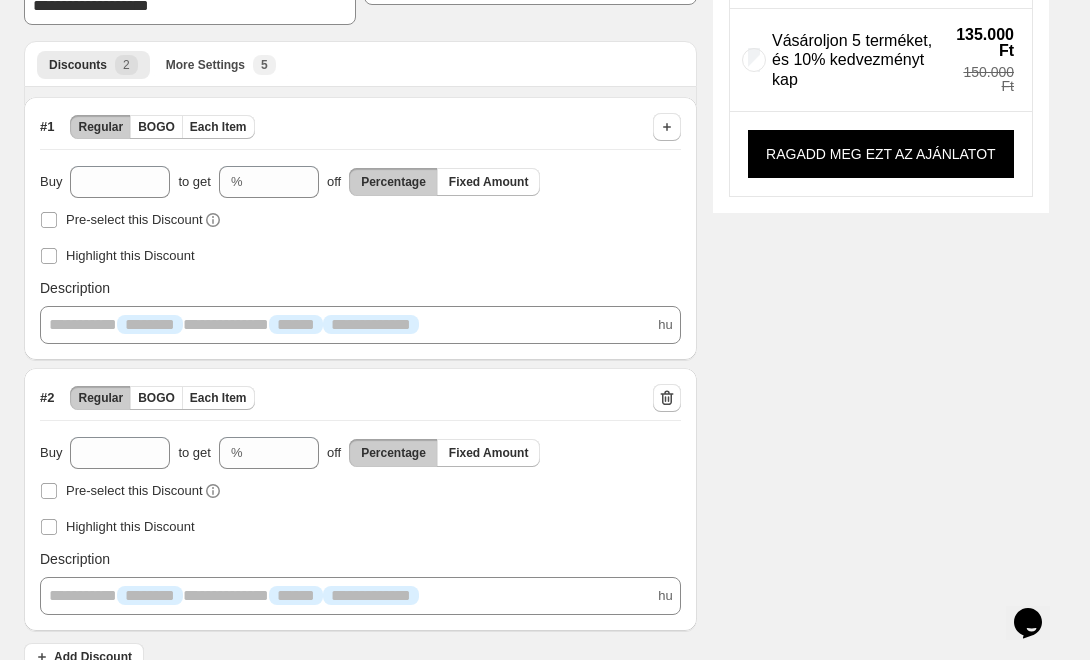 scroll, scrollTop: 374, scrollLeft: 0, axis: vertical 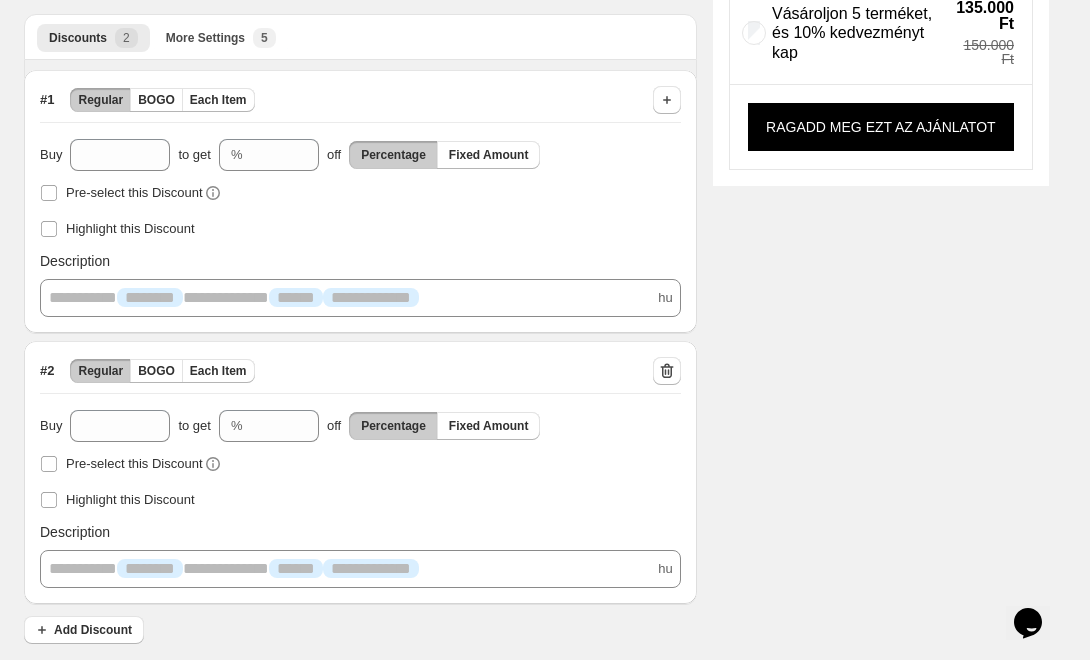 click on "**********" at bounding box center [360, 298] 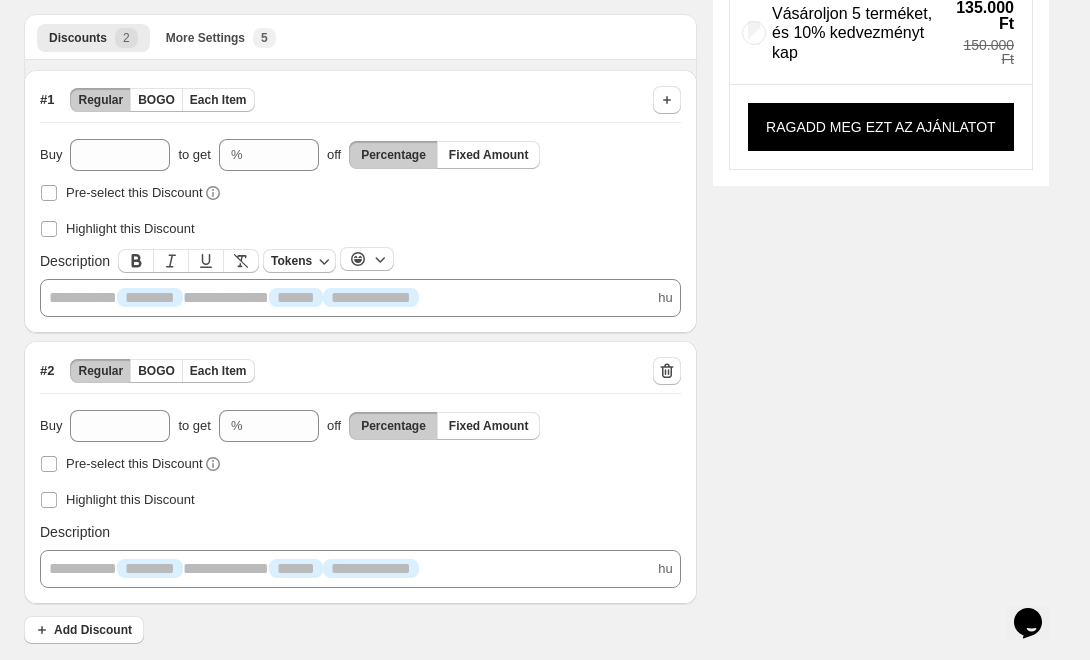 click on "**********" at bounding box center (360, 298) 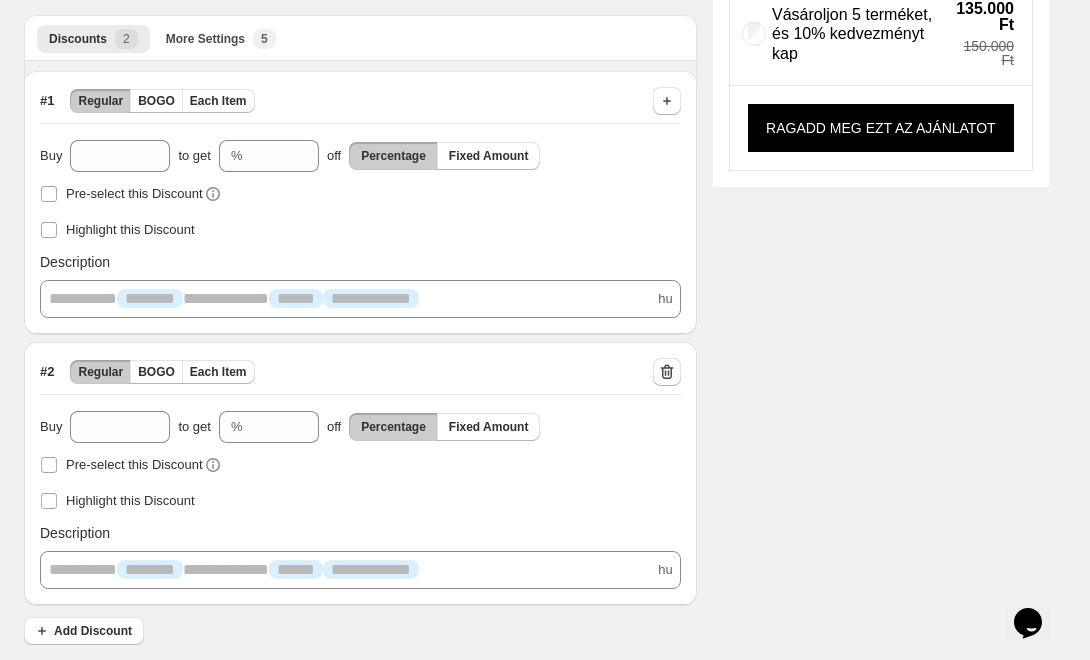 scroll, scrollTop: 374, scrollLeft: 0, axis: vertical 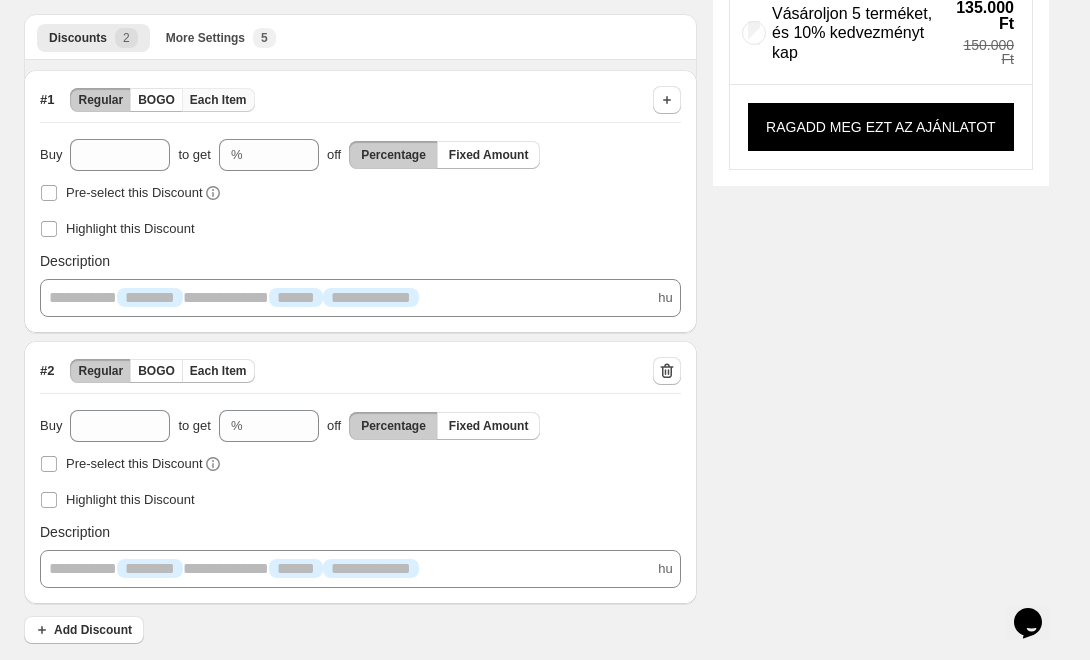 click on "Each Item" at bounding box center (218, 100) 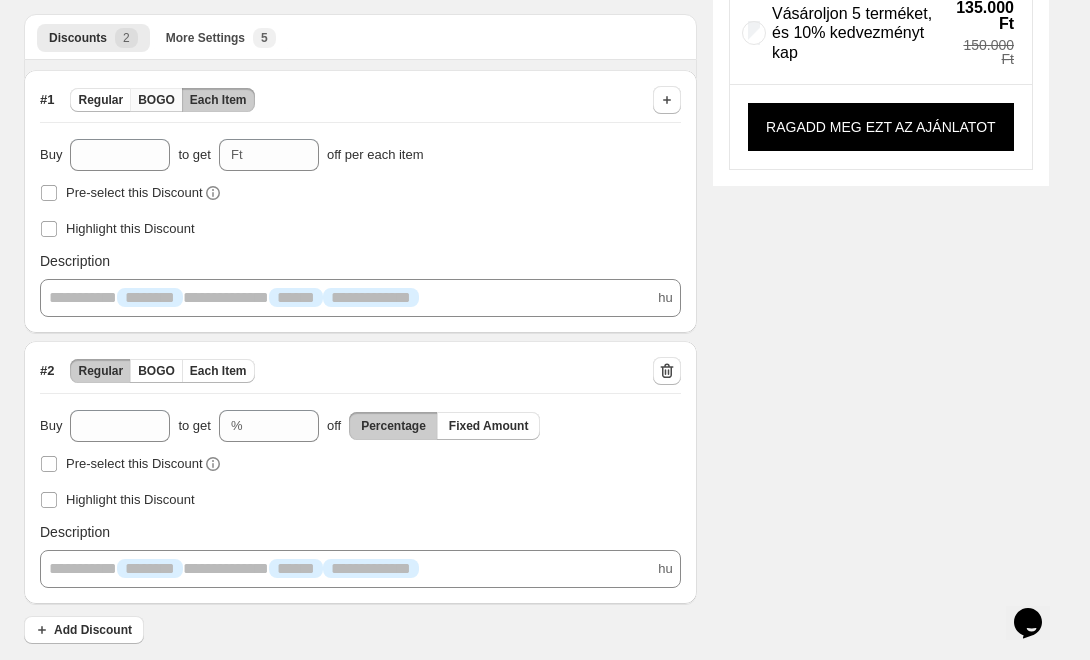 click on "BOGO" at bounding box center [156, 100] 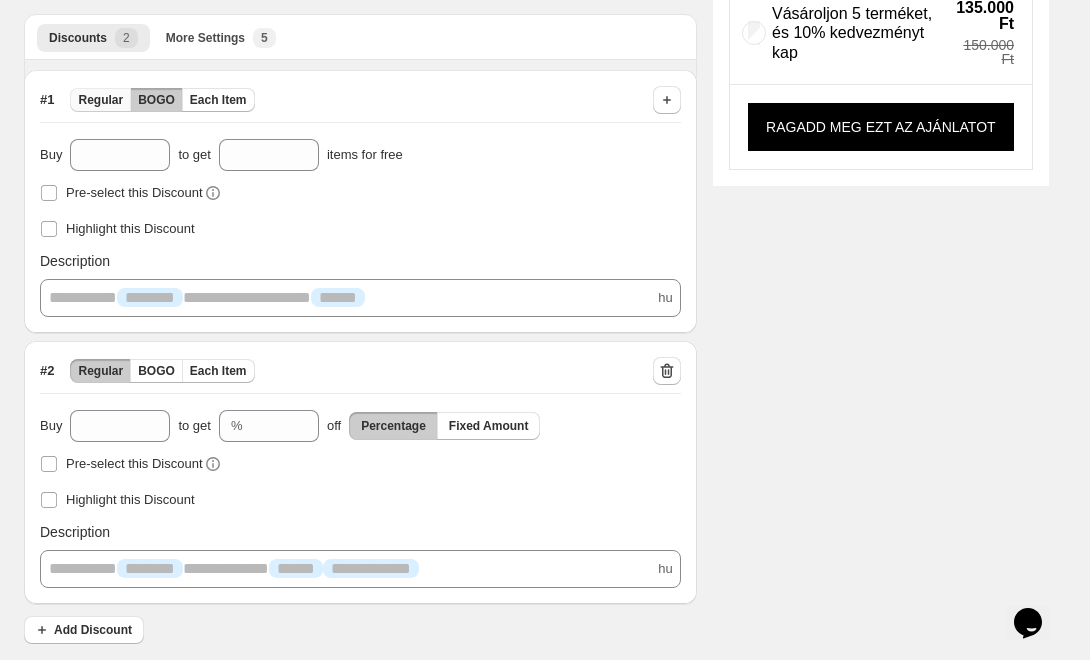 click on "Regular" at bounding box center [100, 100] 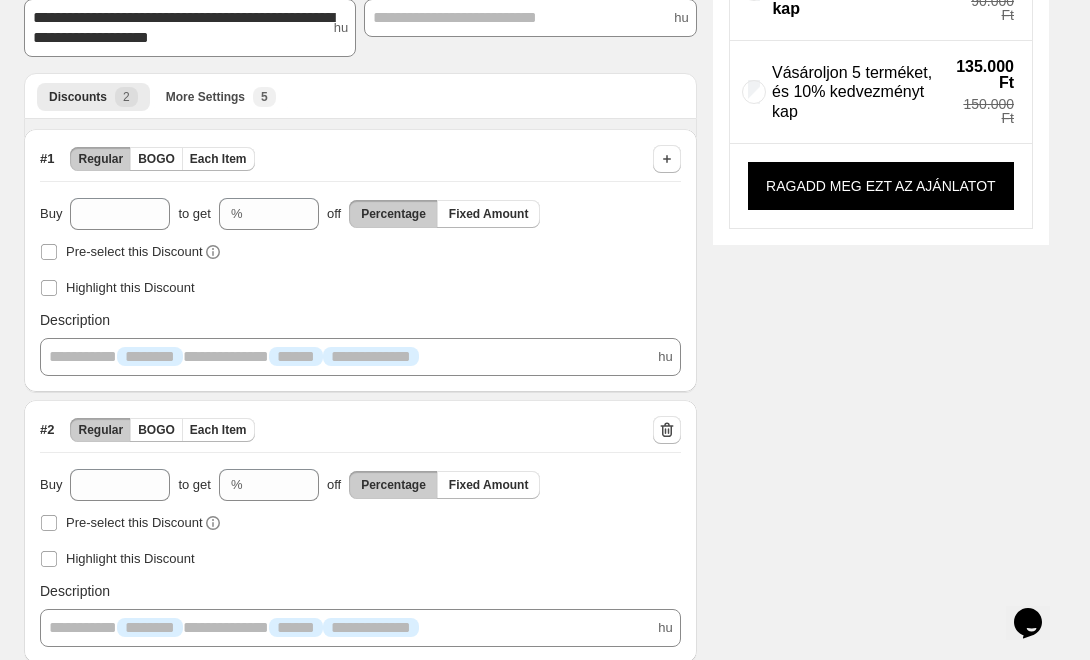 scroll, scrollTop: 327, scrollLeft: 0, axis: vertical 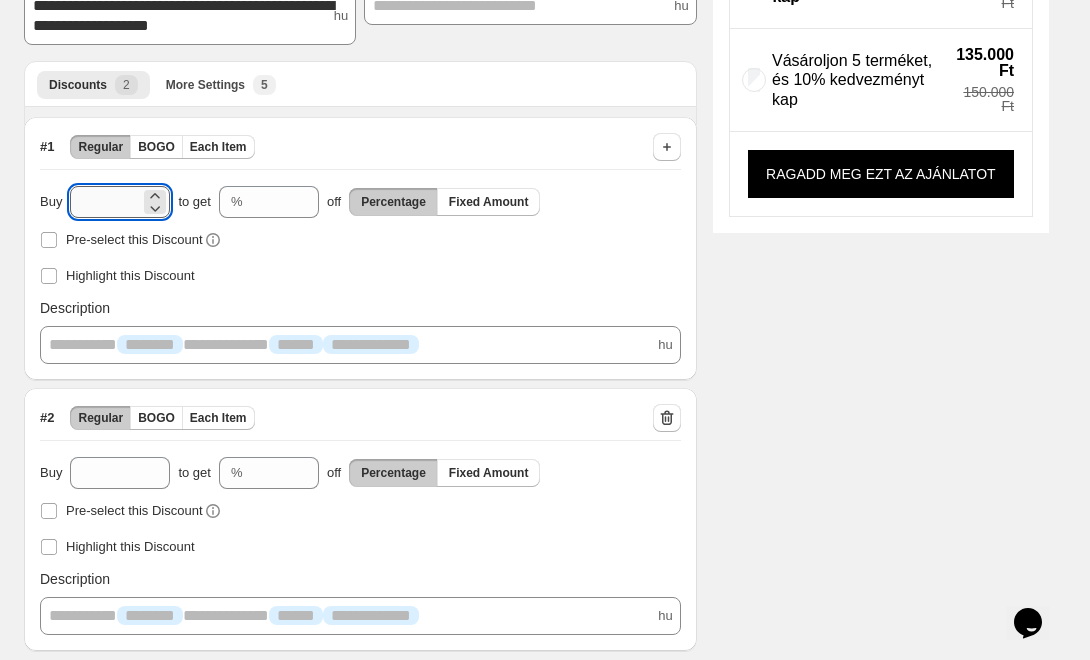 click on "*" at bounding box center (105, 202) 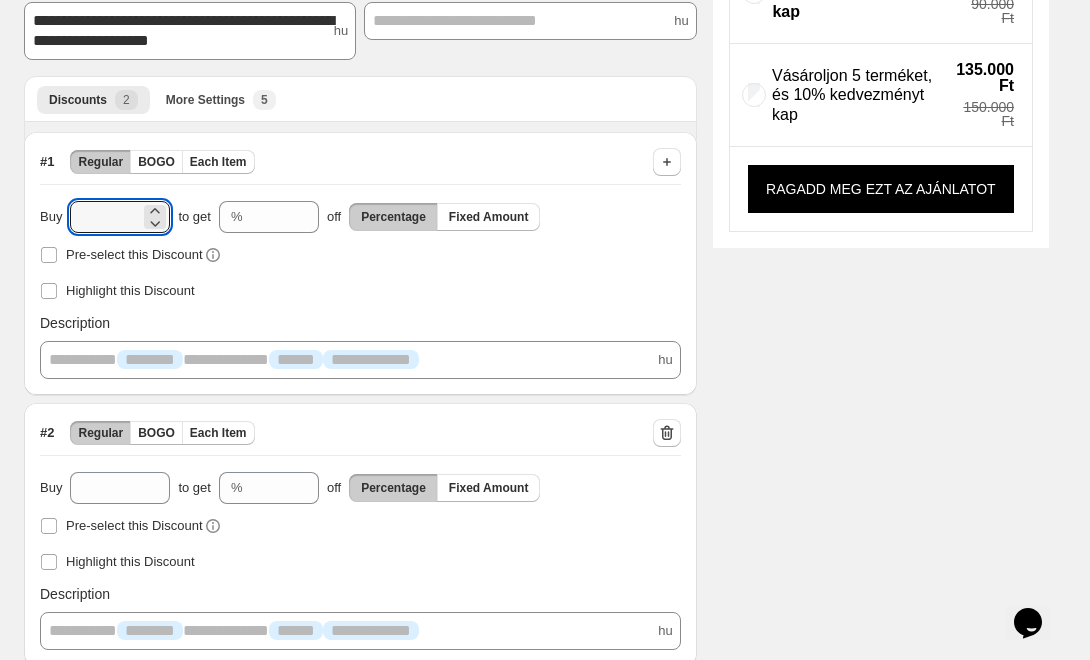 scroll, scrollTop: 374, scrollLeft: 0, axis: vertical 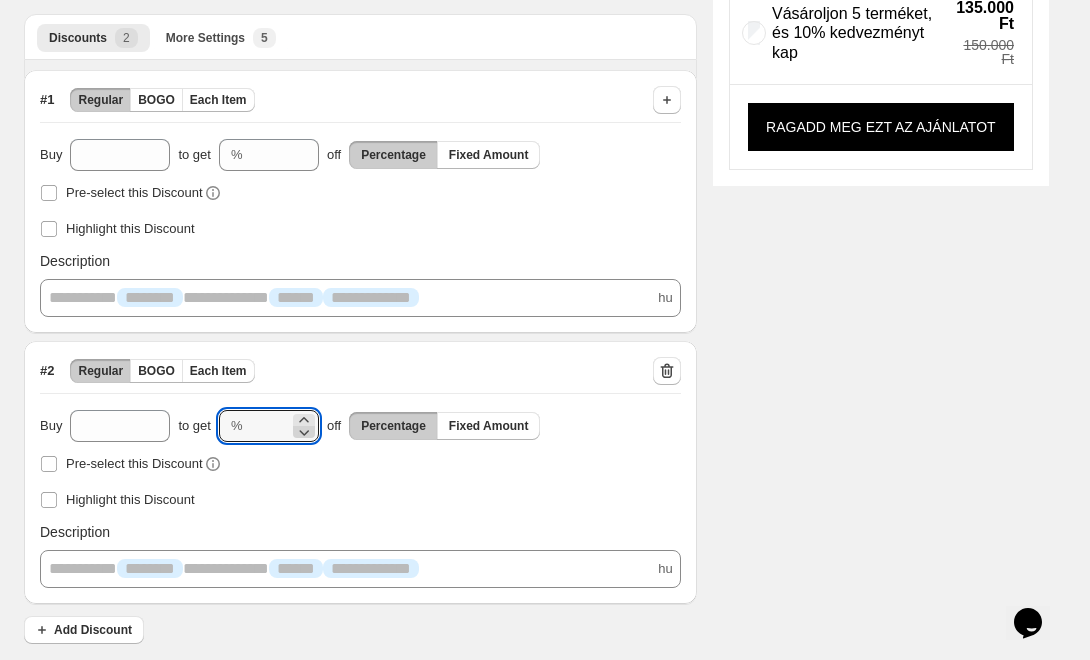 click 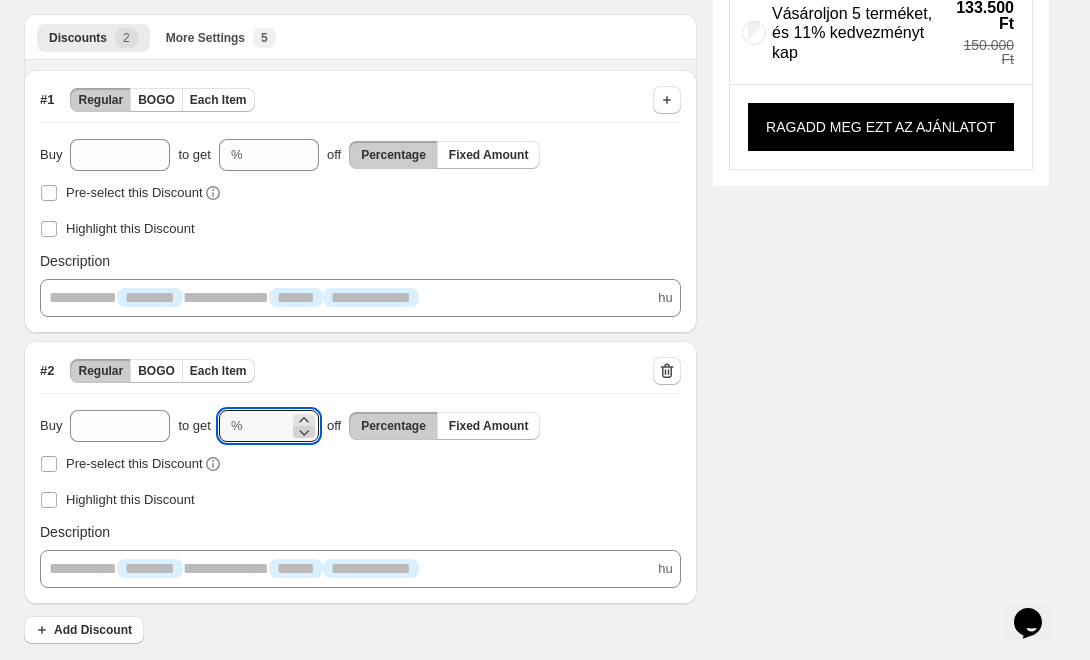 click 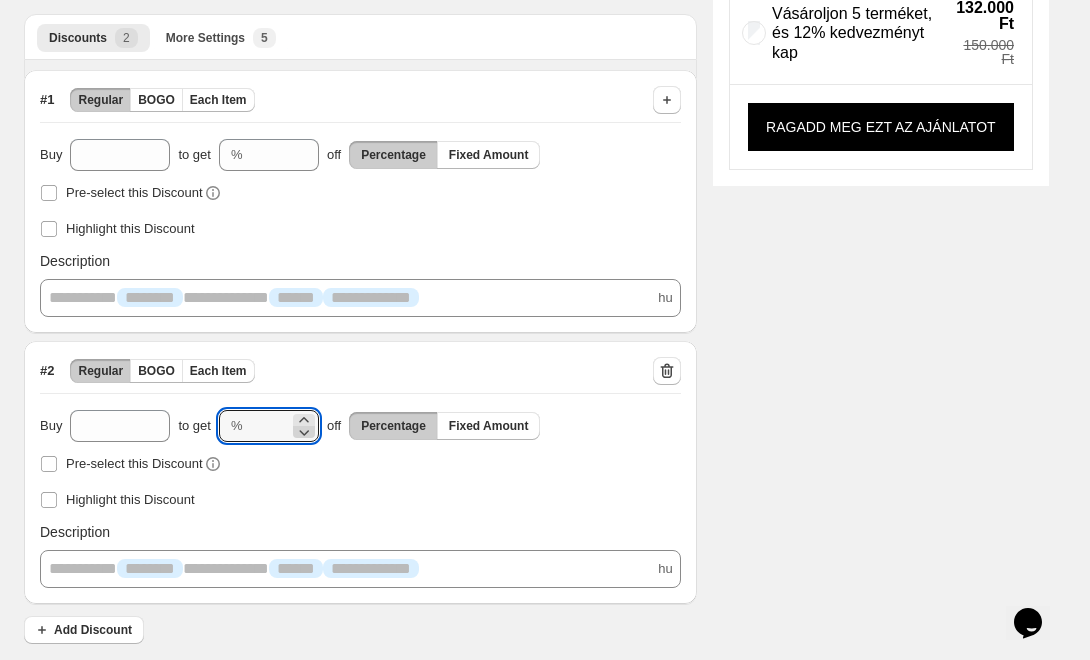 click 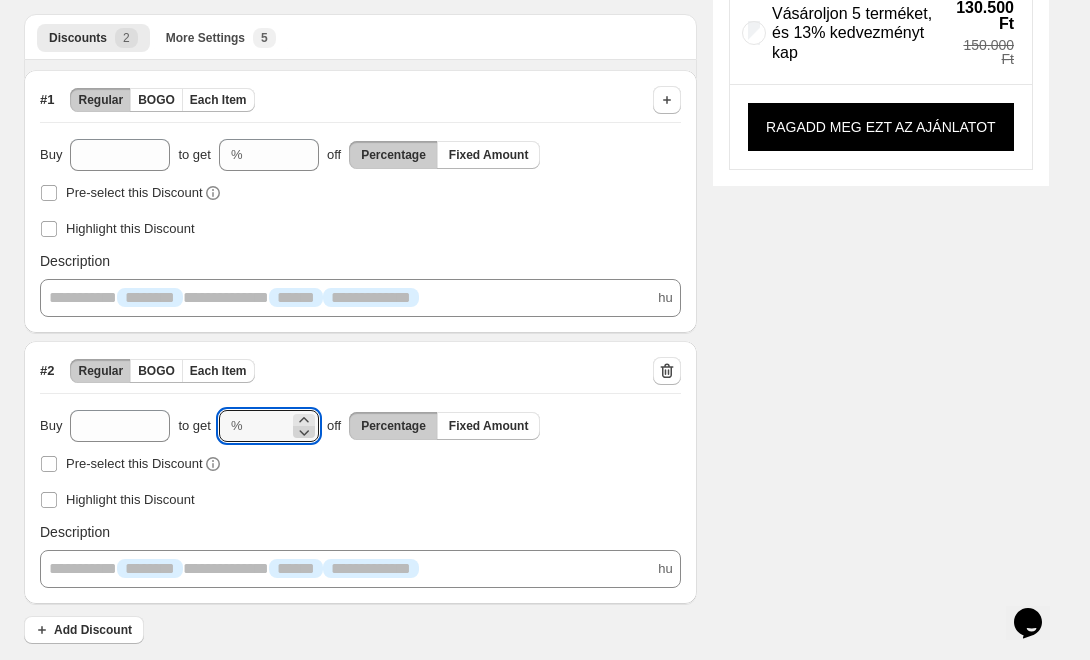 click 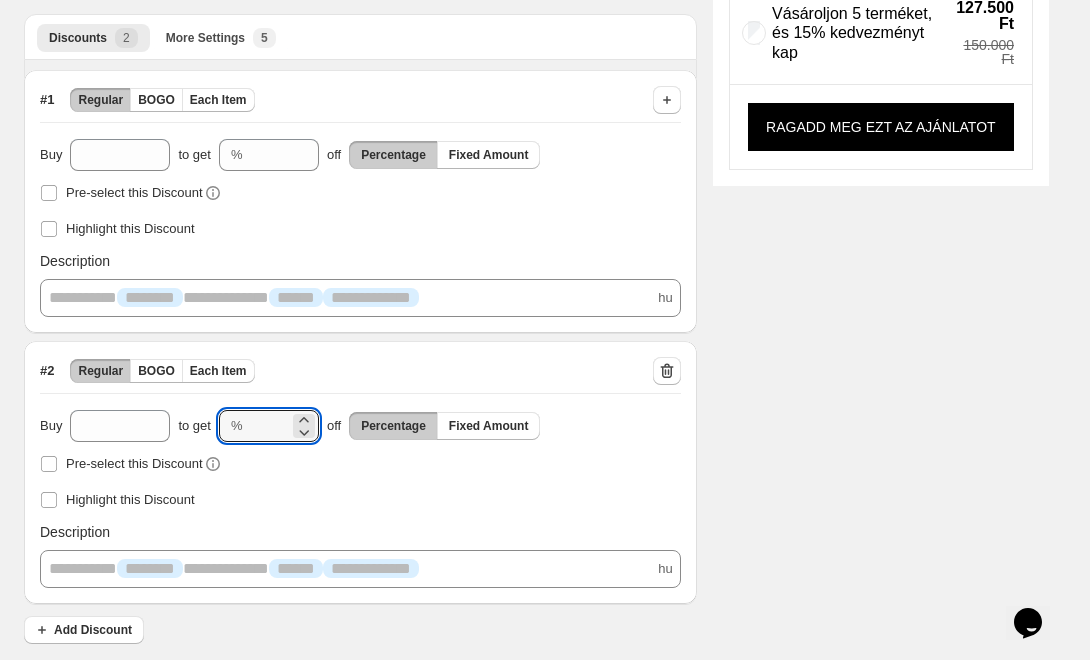 click on "**********" at bounding box center (528, 166) 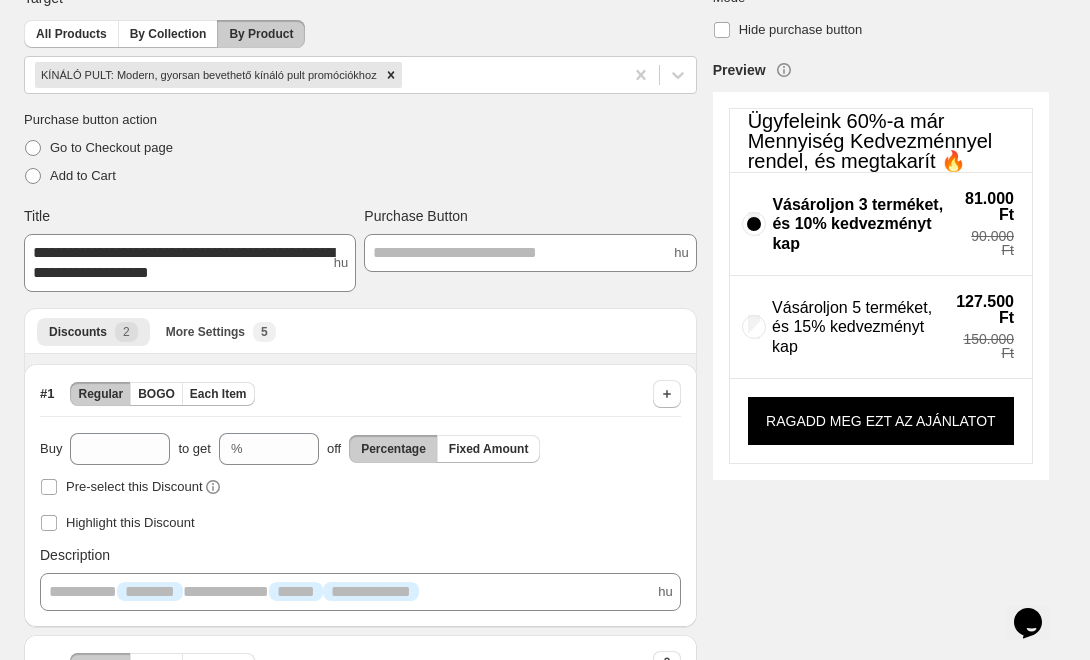 scroll, scrollTop: 79, scrollLeft: 0, axis: vertical 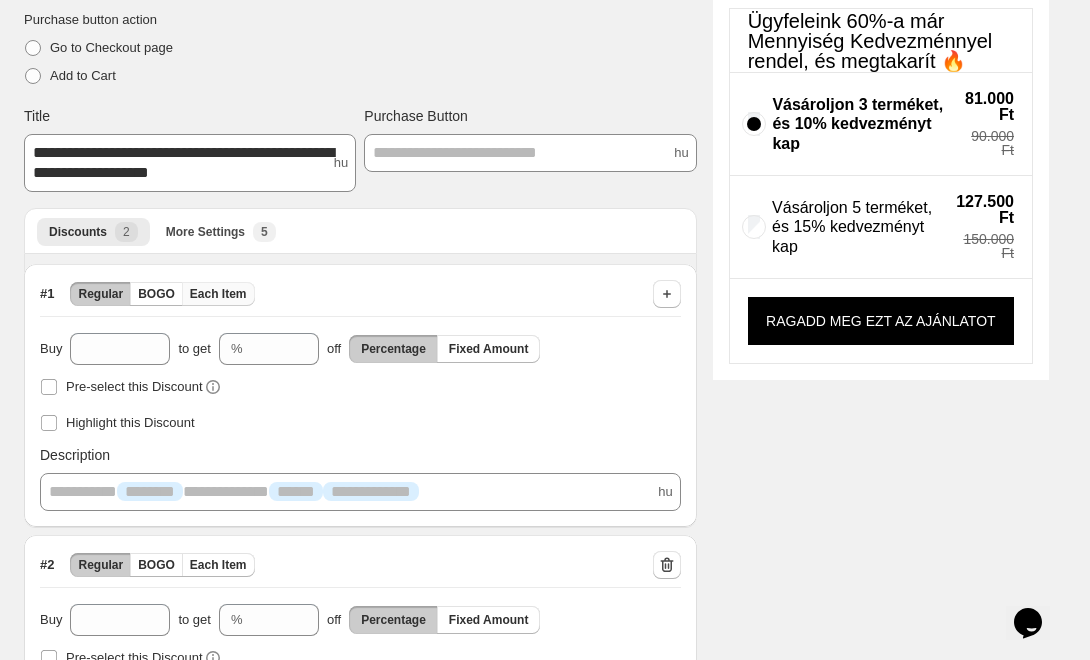 click on "Each Item" at bounding box center [218, 294] 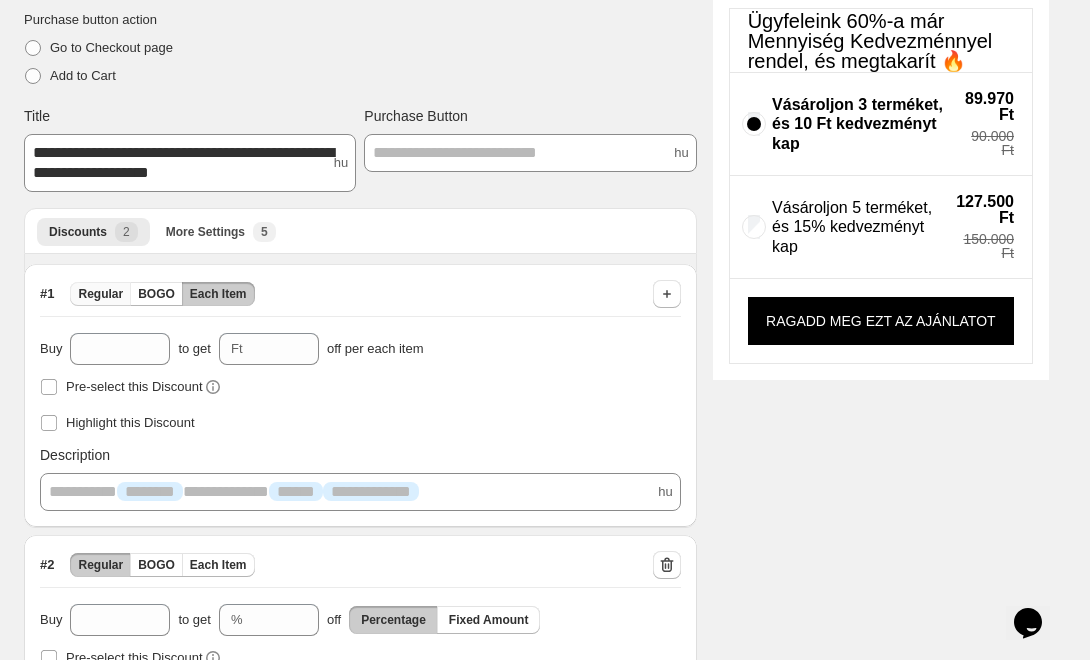 click on "Regular" at bounding box center (100, 294) 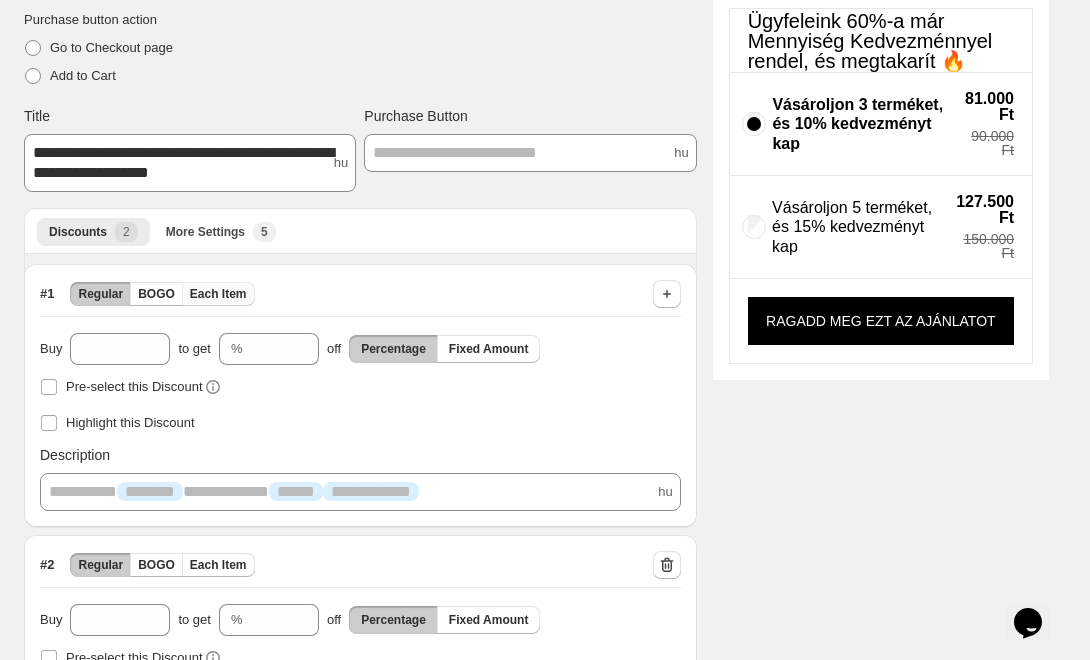 click on "Each Item" at bounding box center [218, 294] 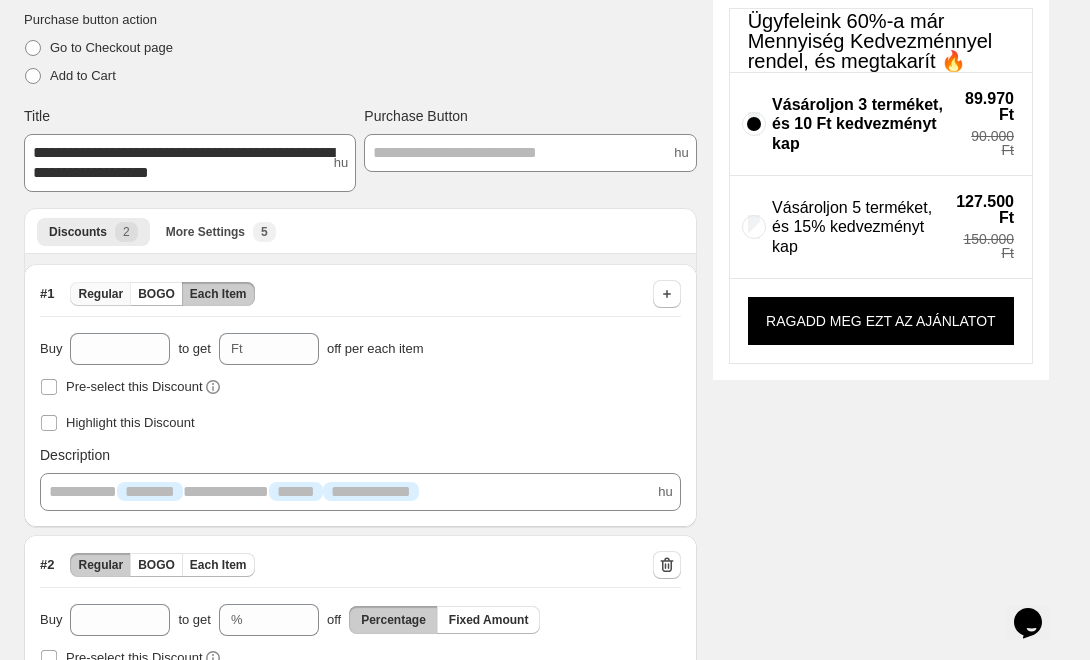 click on "Regular" at bounding box center (100, 294) 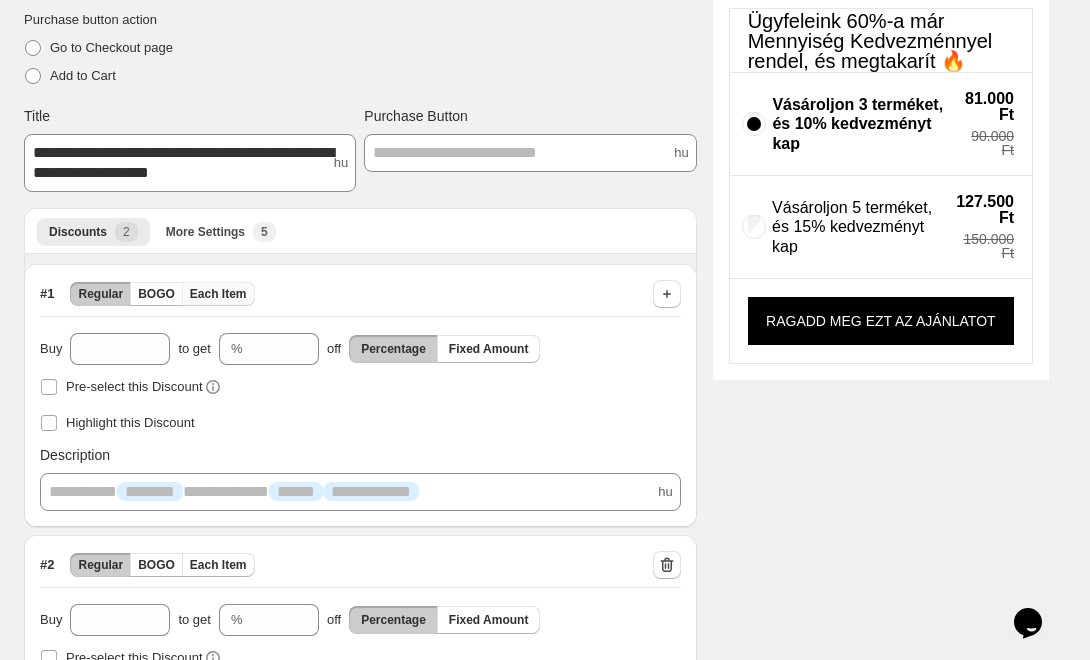 click on "Each Item" at bounding box center [218, 294] 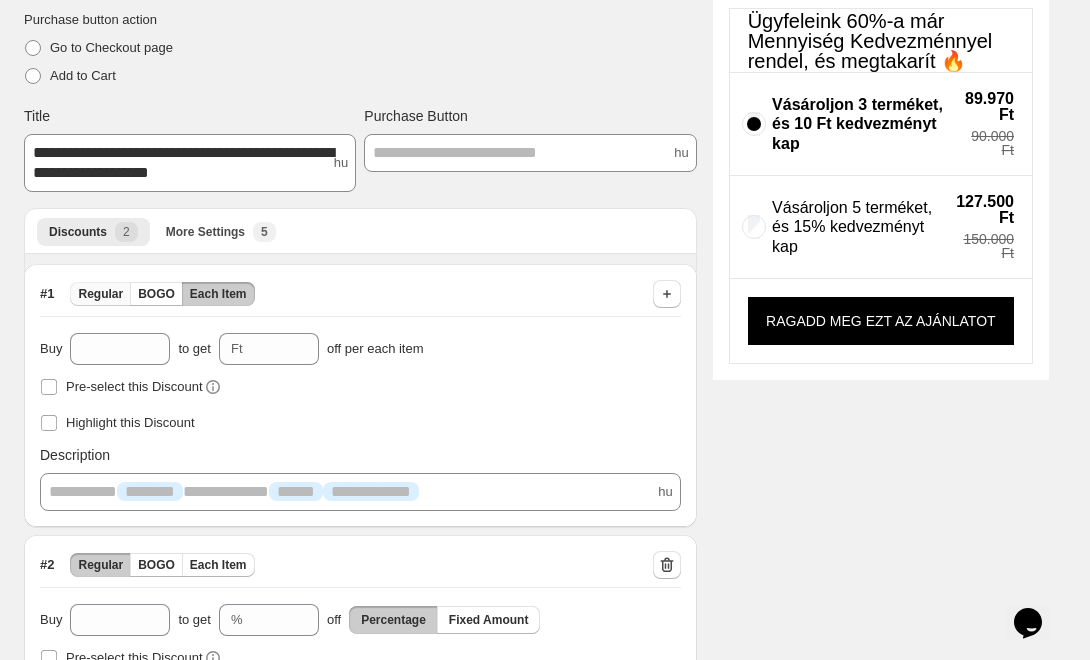 click on "Regular" at bounding box center (100, 294) 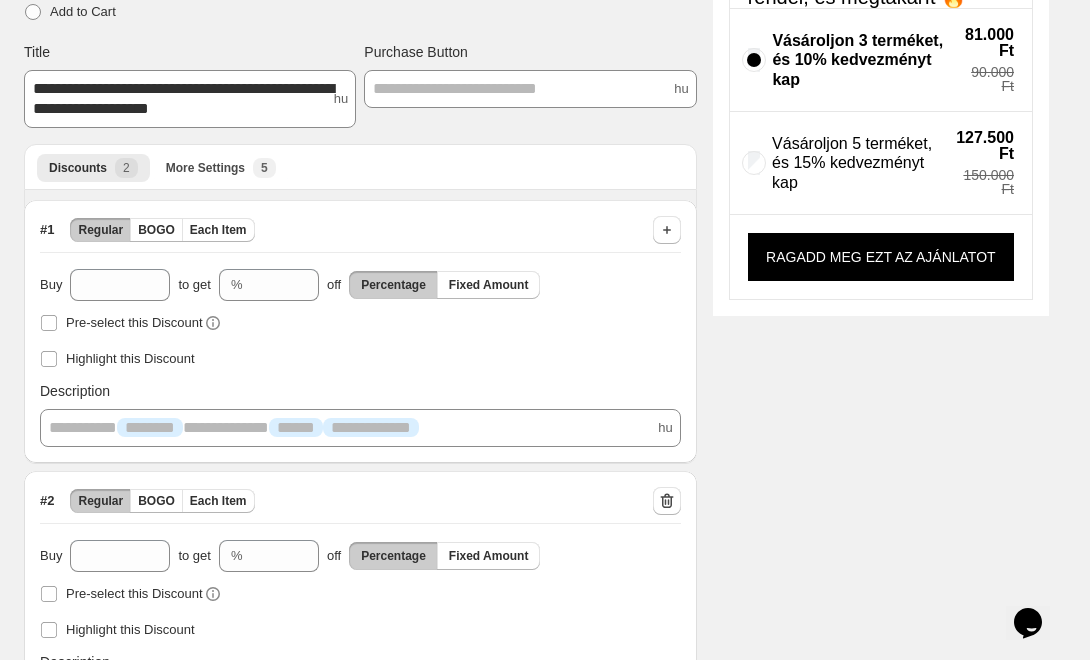 scroll, scrollTop: 237, scrollLeft: 0, axis: vertical 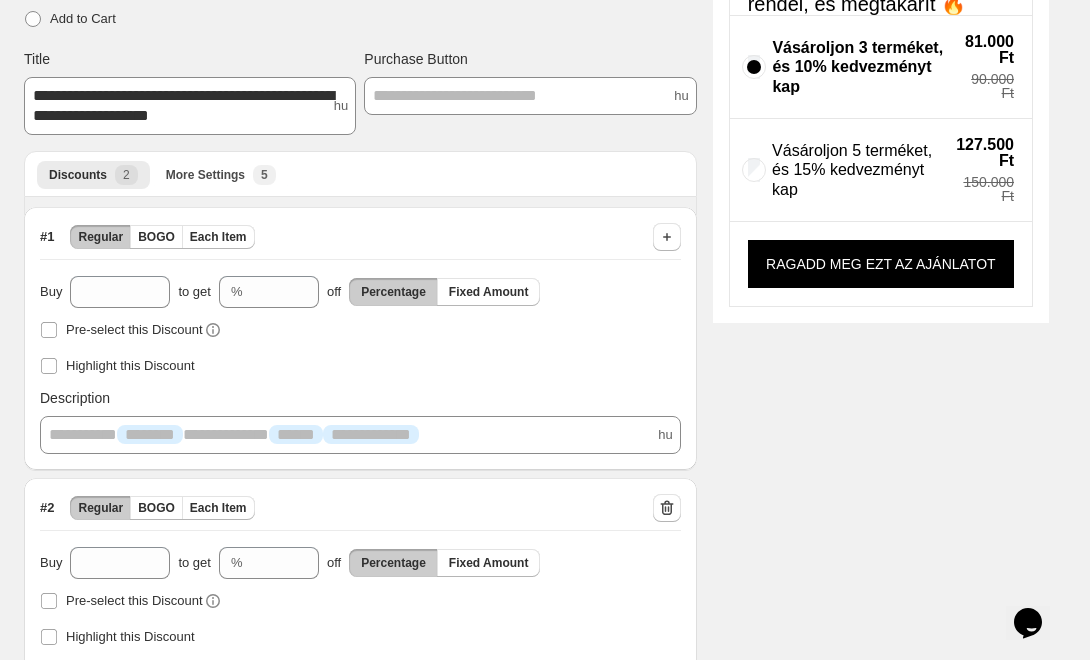 click on "Discounts More Settings More views Discounts 2 More Settings New 5 More views" at bounding box center [360, 174] 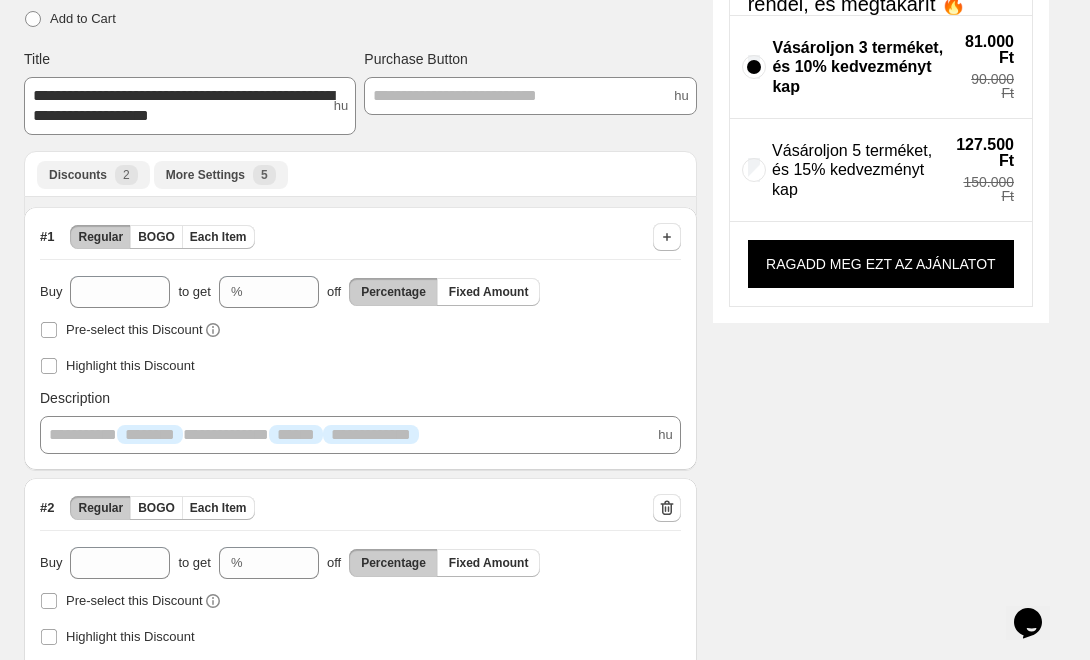 click on "More Settings" at bounding box center [205, 175] 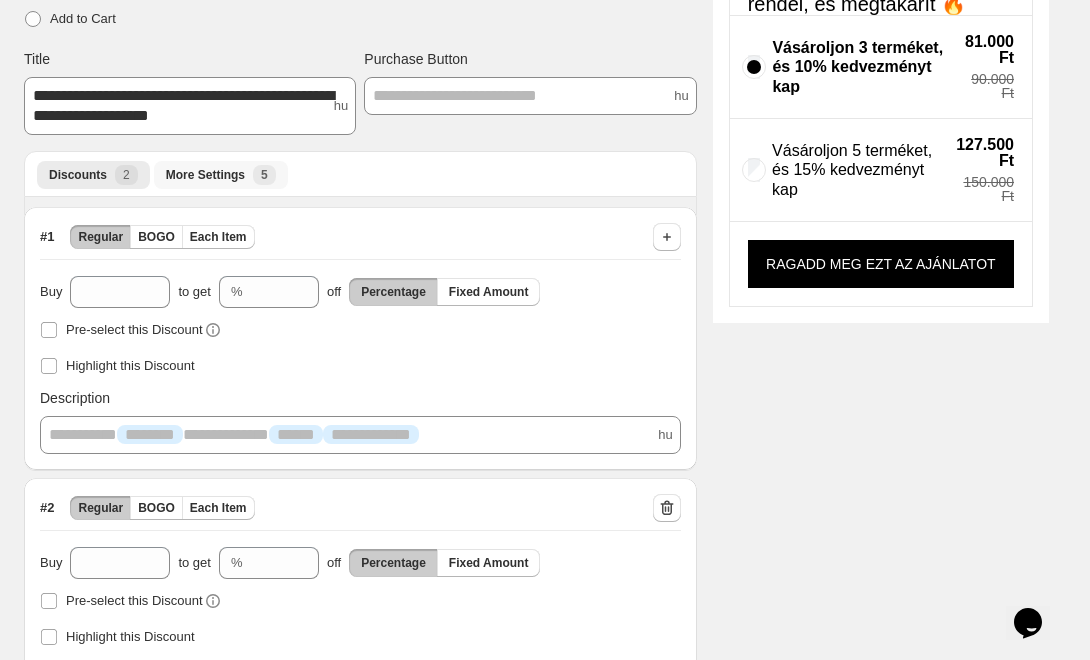 scroll, scrollTop: 125, scrollLeft: 0, axis: vertical 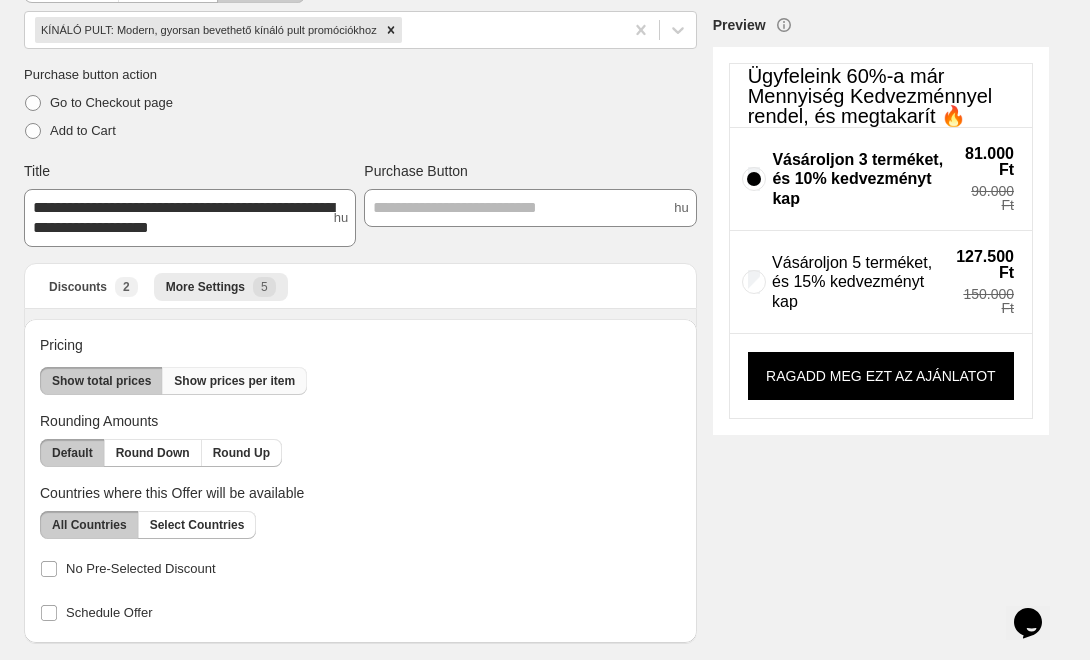 click on "Show prices per item" at bounding box center (234, 381) 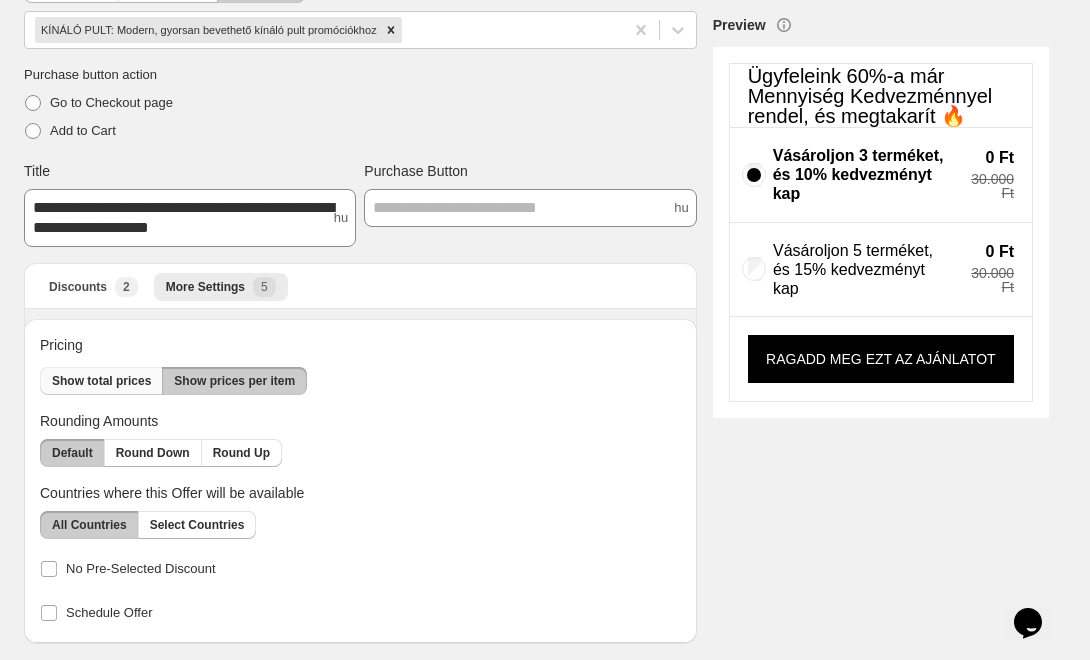 click on "Show total prices" at bounding box center [101, 381] 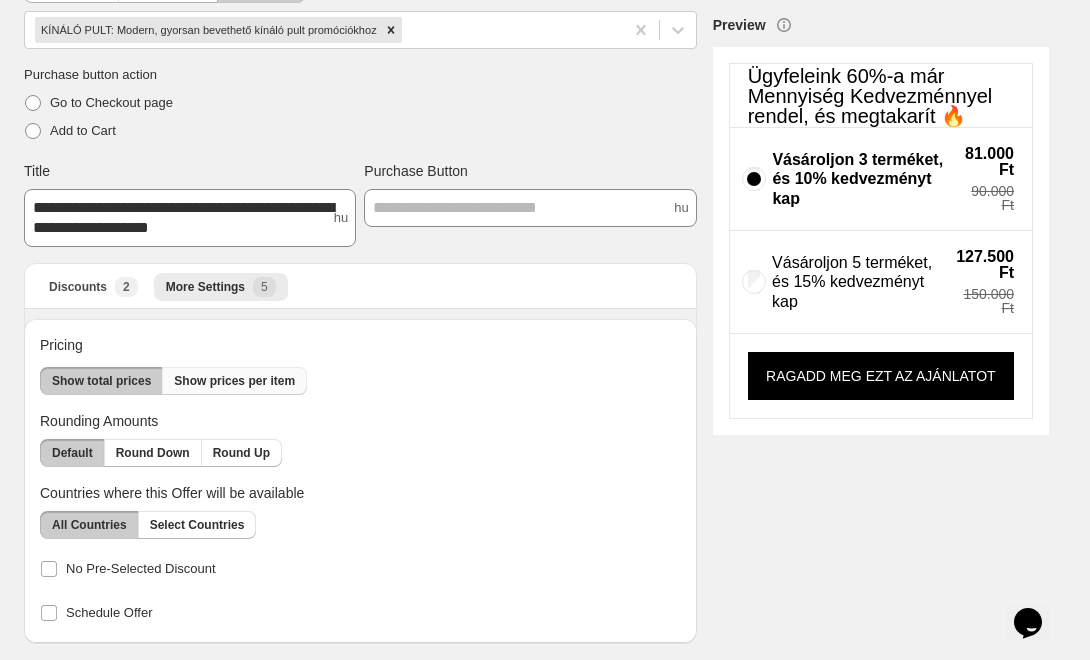 click on "Show prices per item" at bounding box center [234, 381] 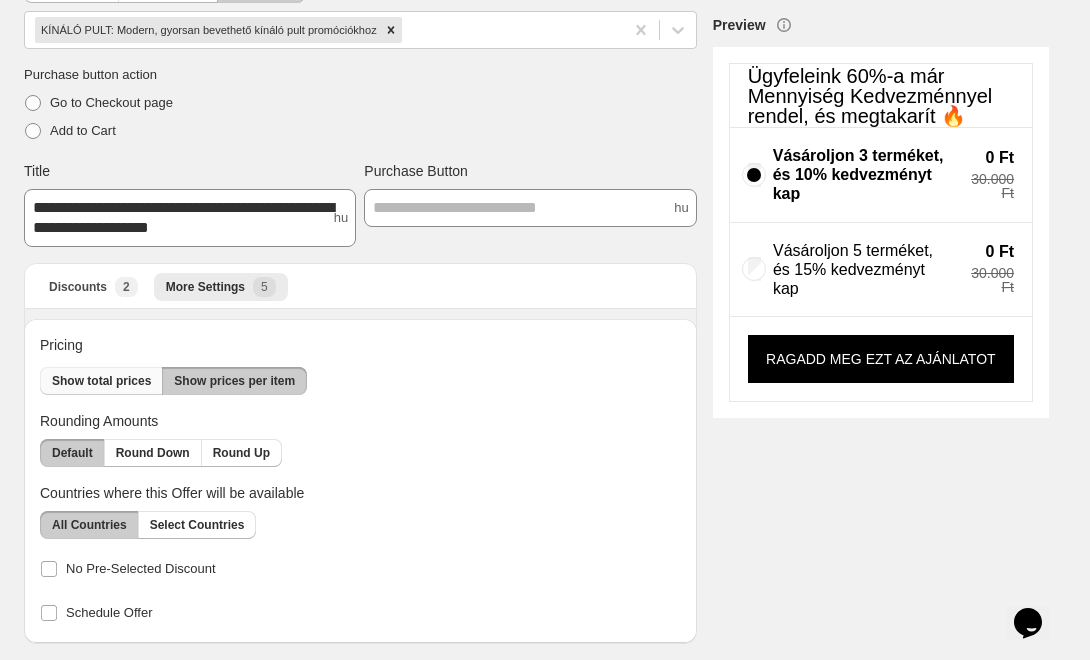 click on "Show total prices" at bounding box center [101, 381] 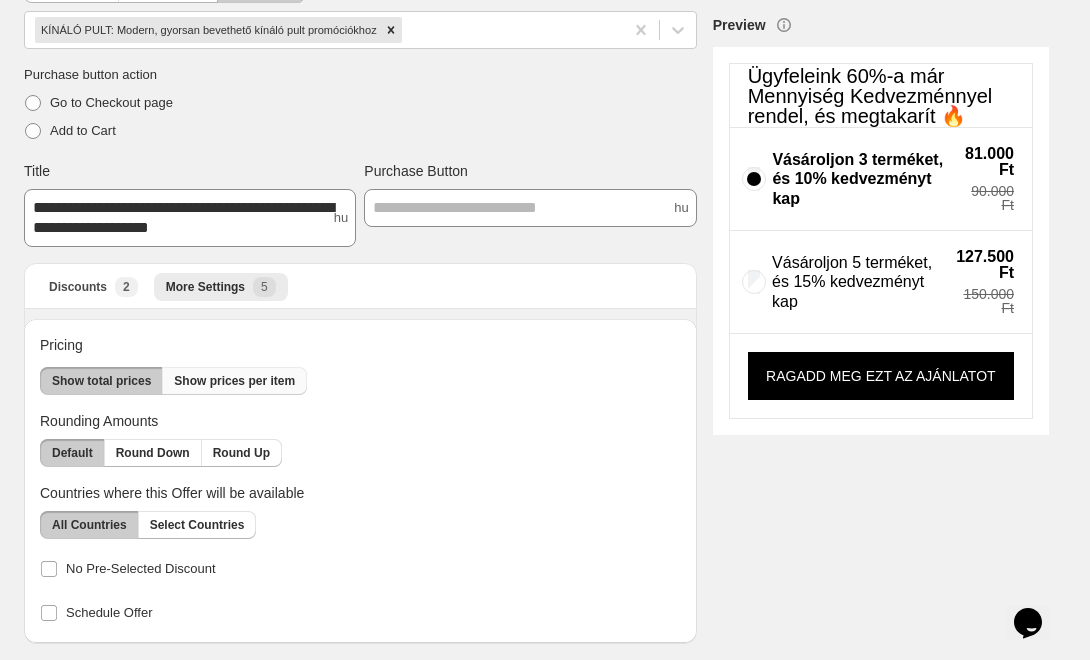 click on "Show prices per item" at bounding box center (234, 381) 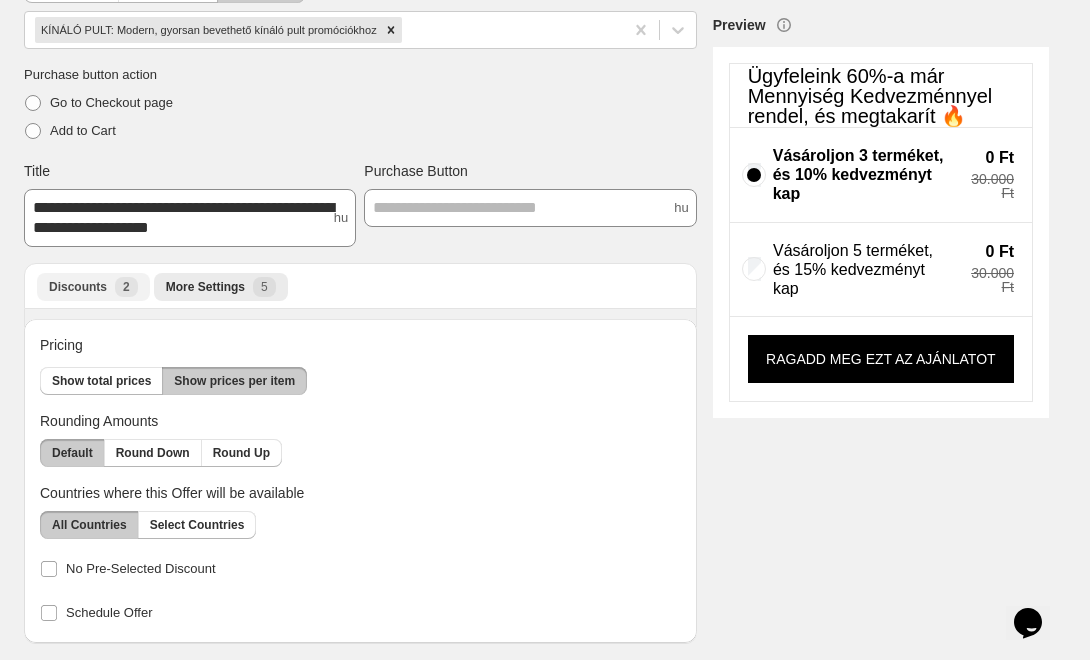 click on "Discounts" at bounding box center [78, 287] 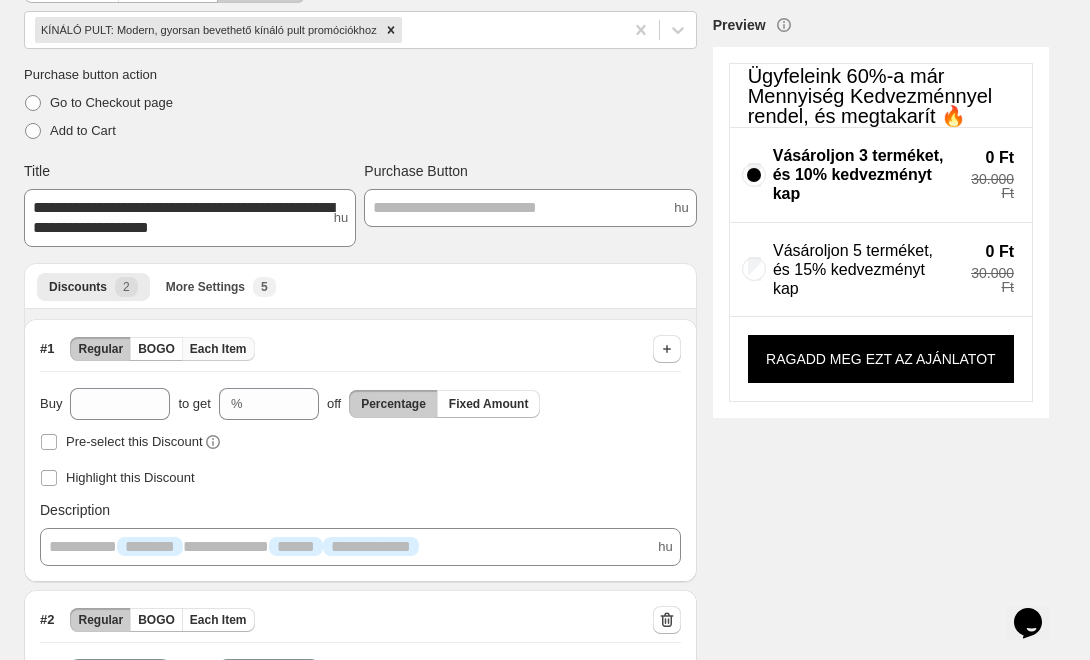 click on "Each Item" at bounding box center (218, 349) 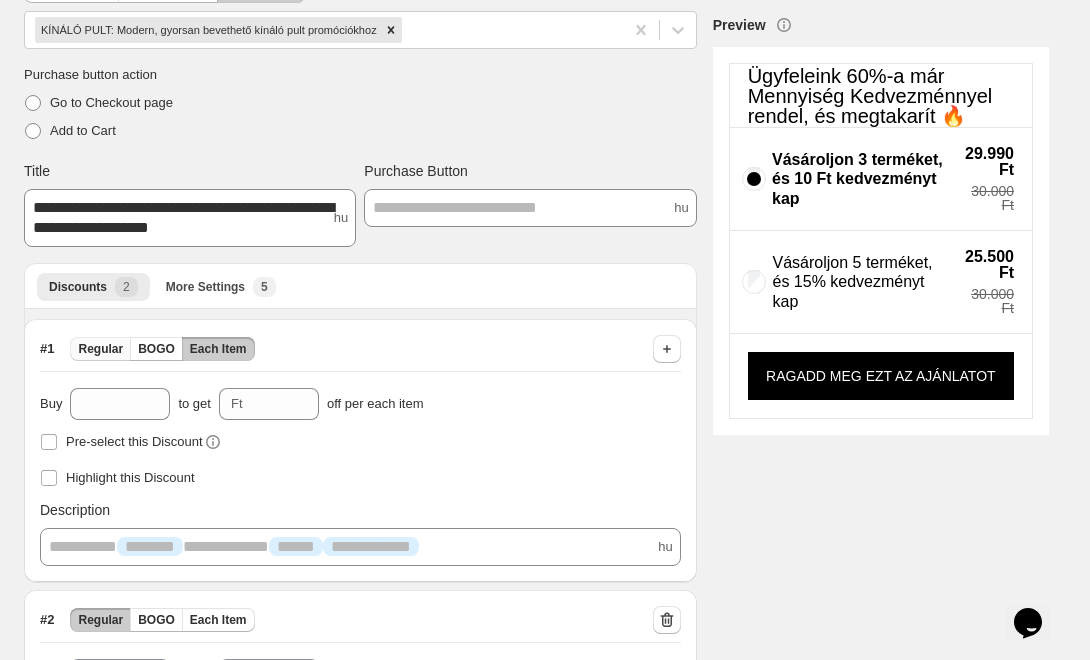 click on "Regular" at bounding box center (100, 349) 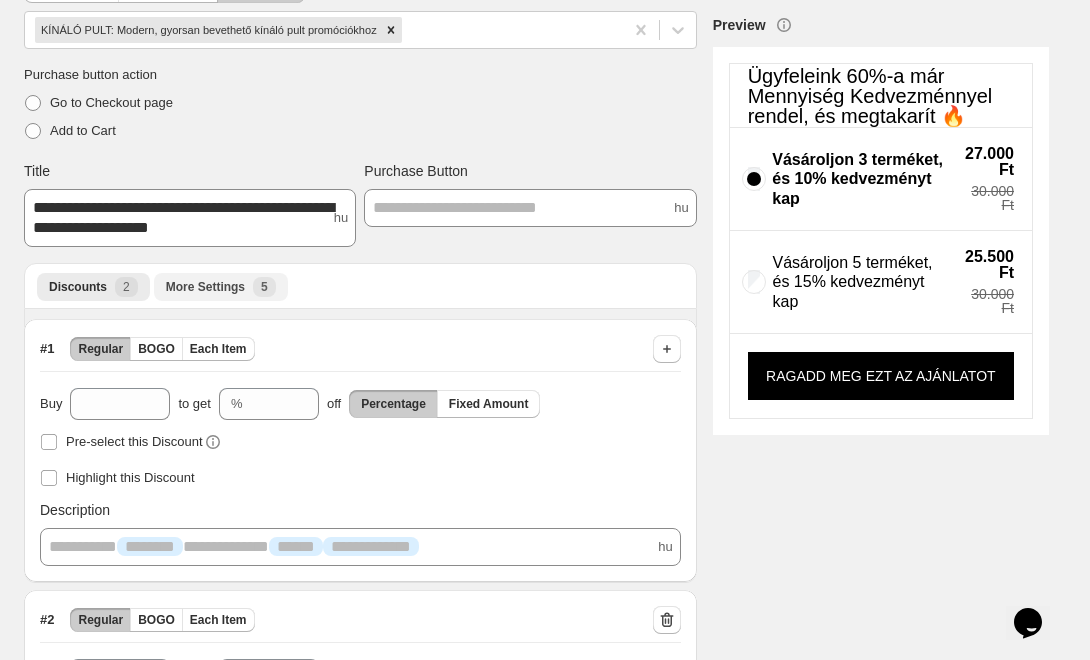click on "More Settings New 5" at bounding box center [221, 287] 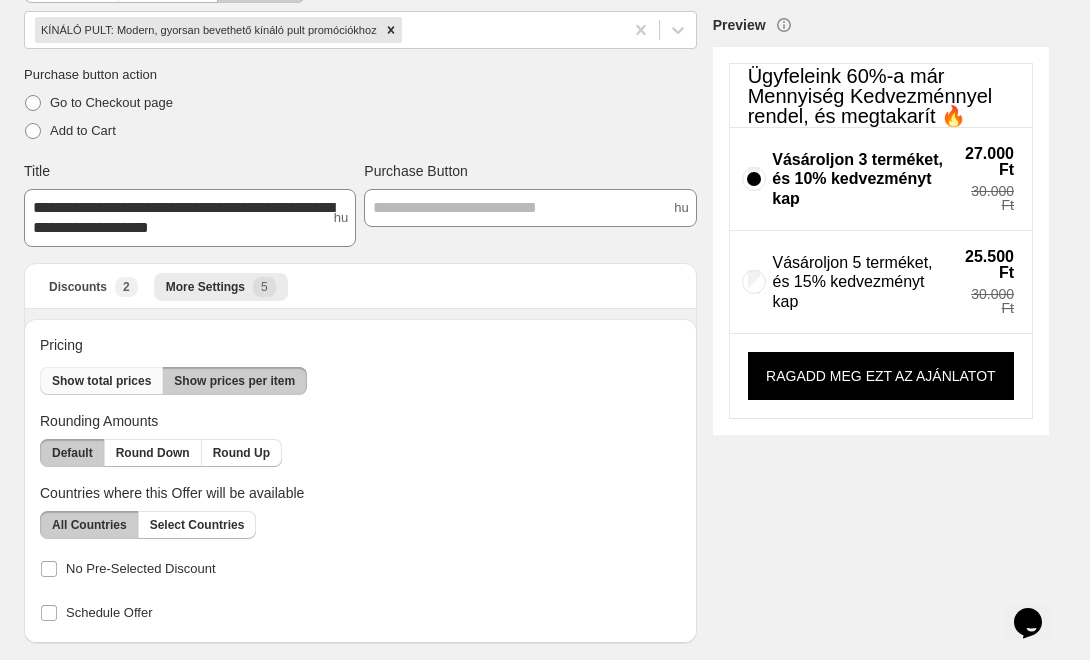 click on "Show total prices" at bounding box center [101, 381] 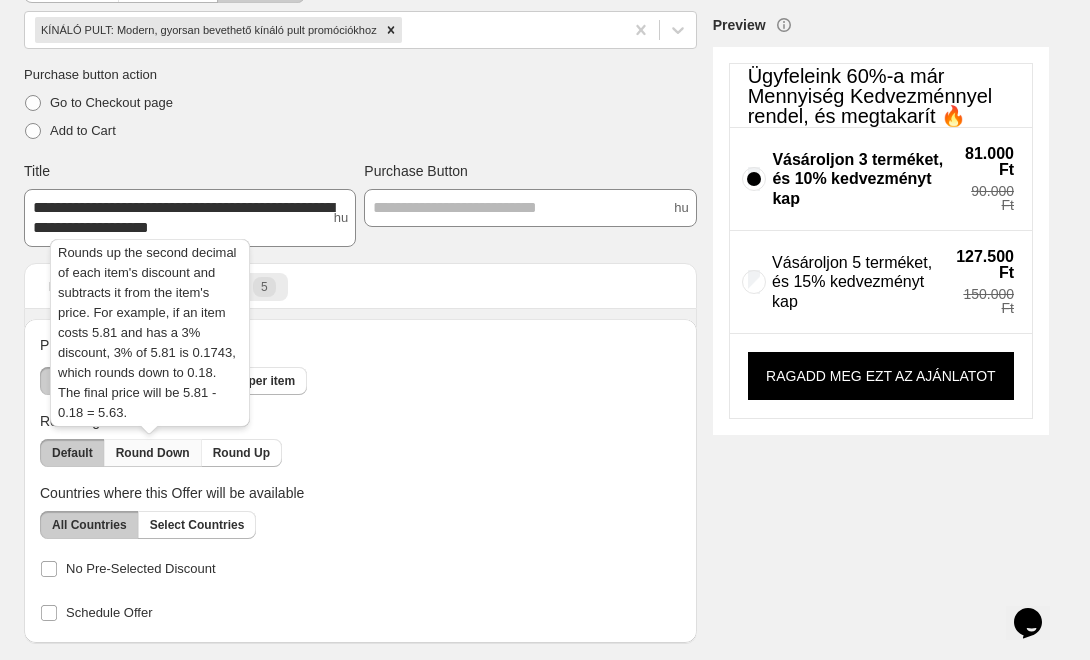 click on "Round Down" at bounding box center [153, 453] 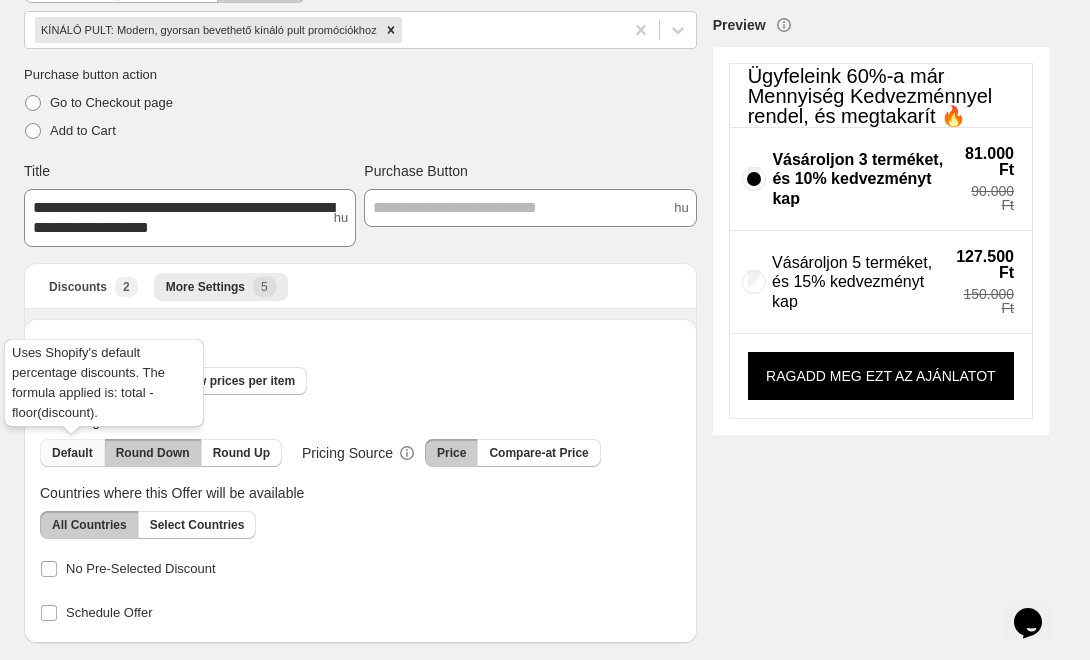 click on "Default" at bounding box center (72, 453) 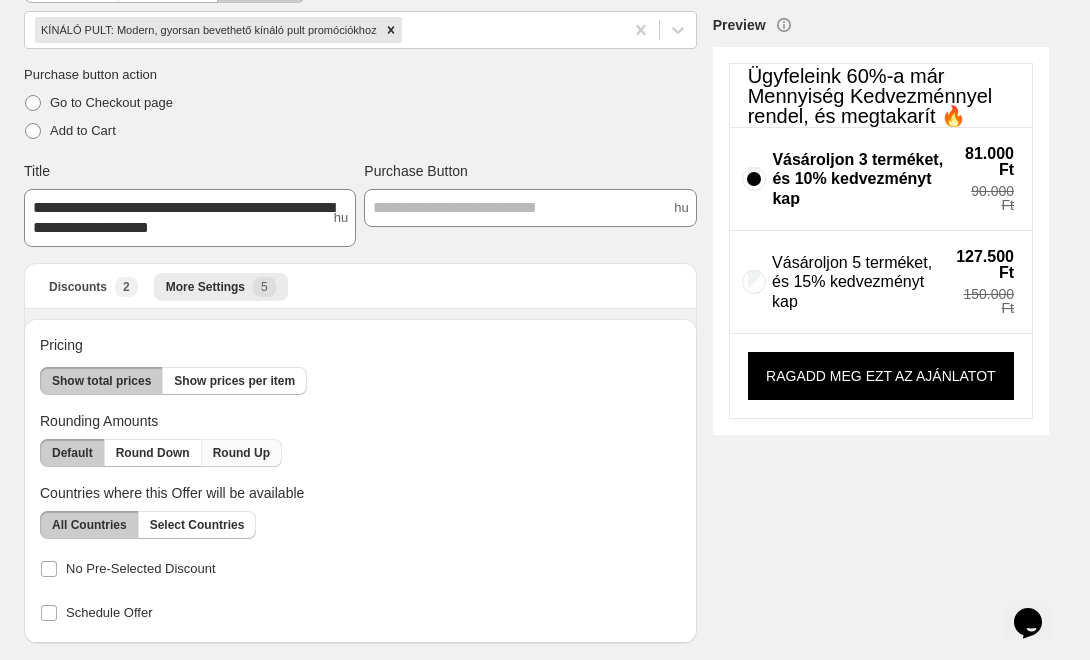 click on "Round Up" at bounding box center (241, 453) 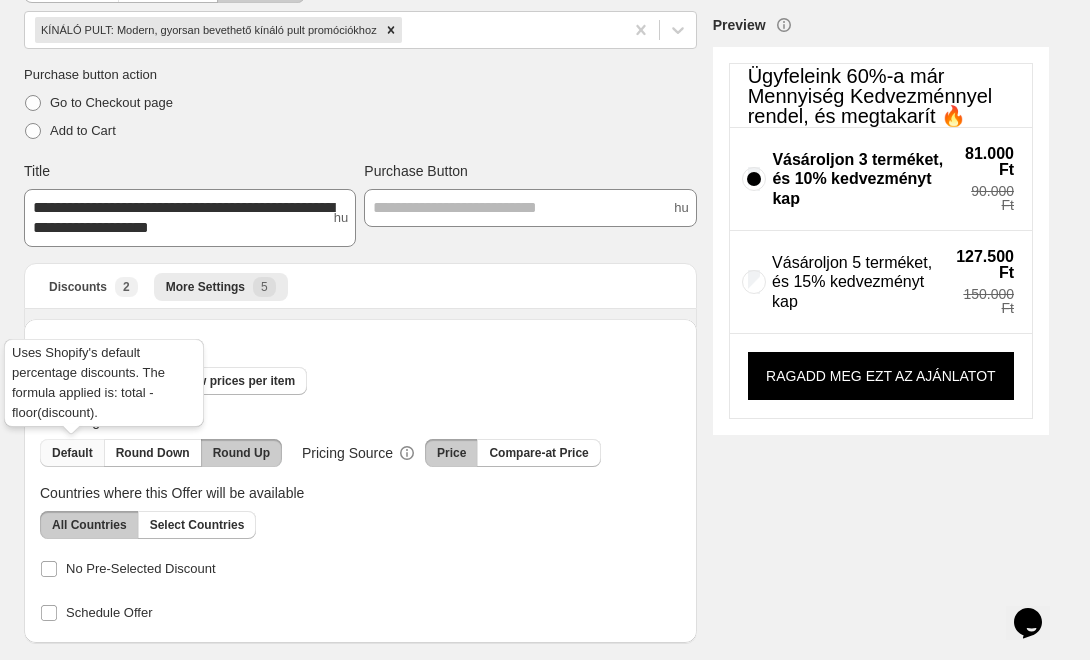 click on "Default" at bounding box center [72, 453] 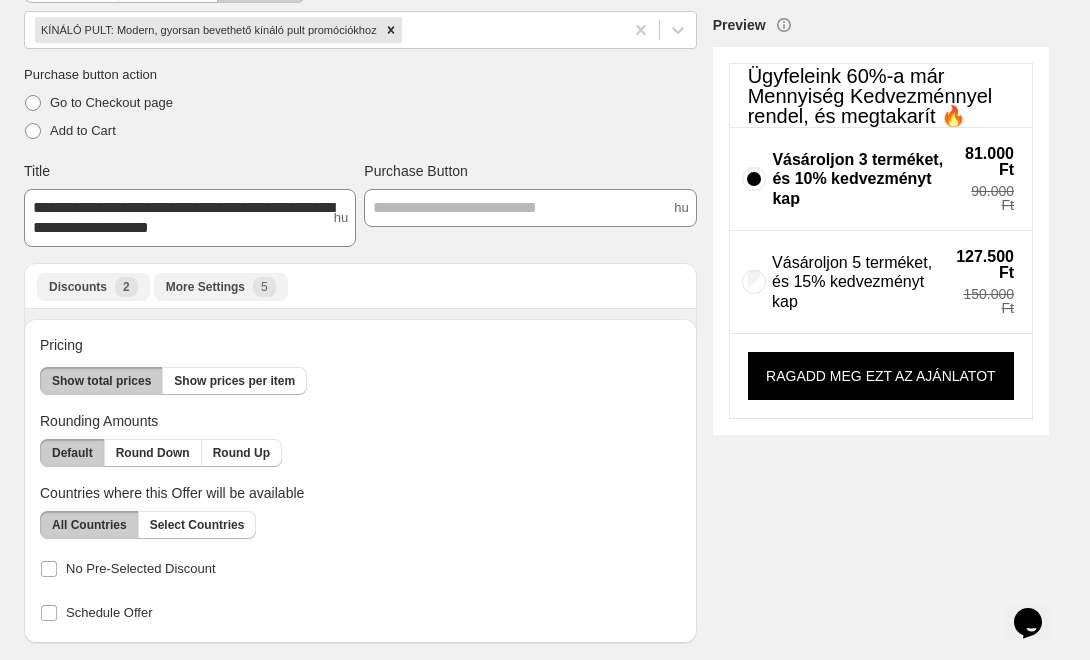 click on "Discounts New 2" at bounding box center [93, 287] 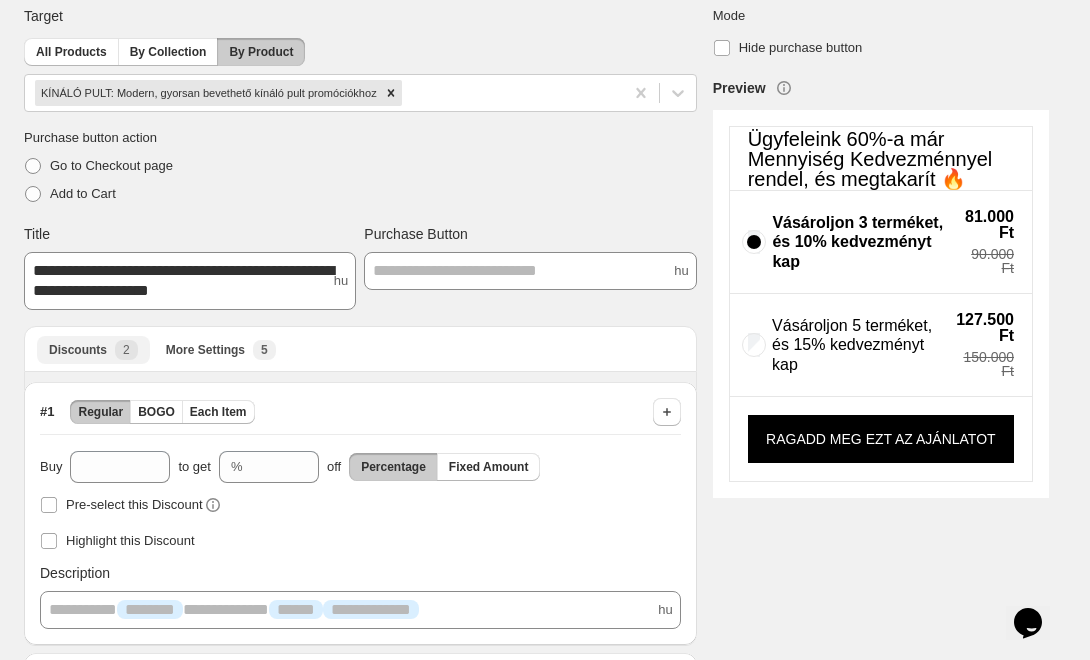 scroll, scrollTop: 0, scrollLeft: 0, axis: both 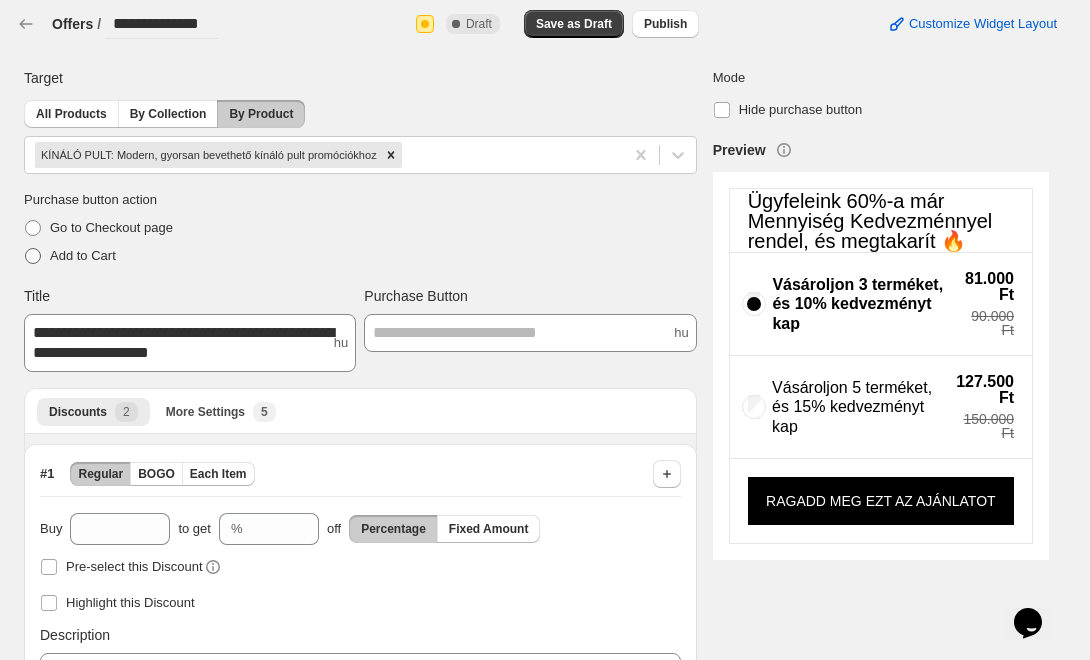 click at bounding box center (33, 256) 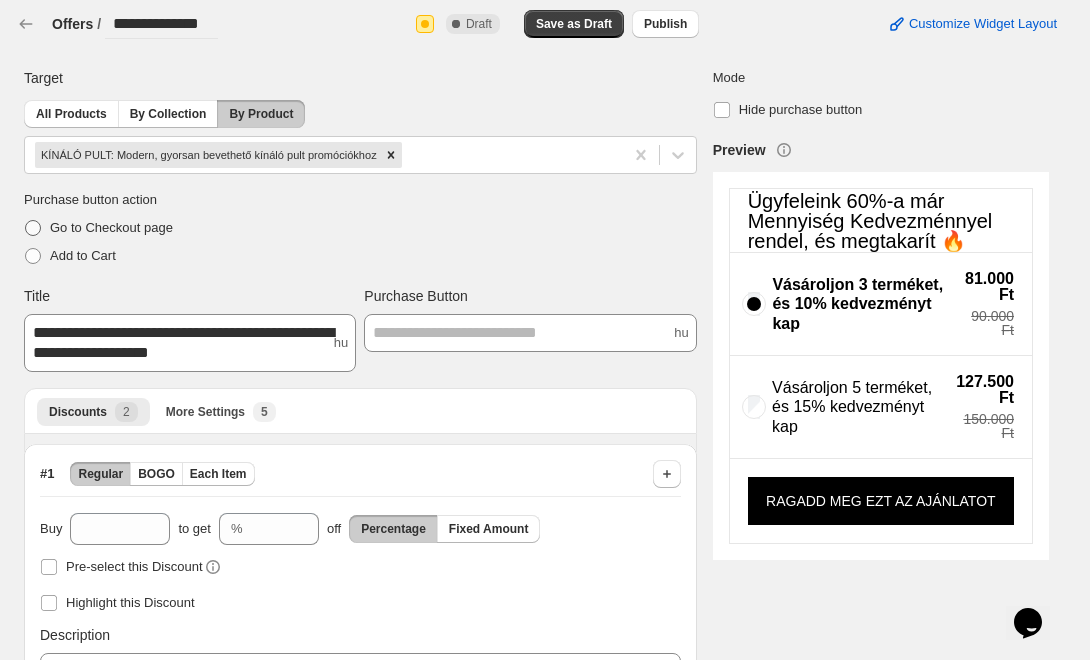 click at bounding box center (33, 228) 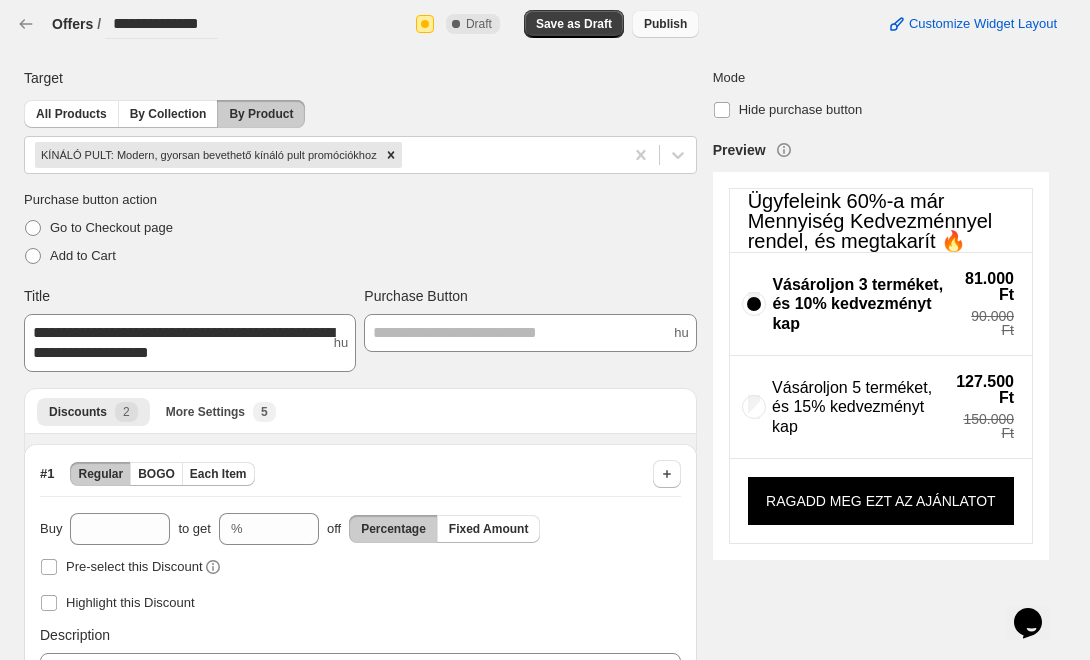 click on "Publish" at bounding box center (665, 24) 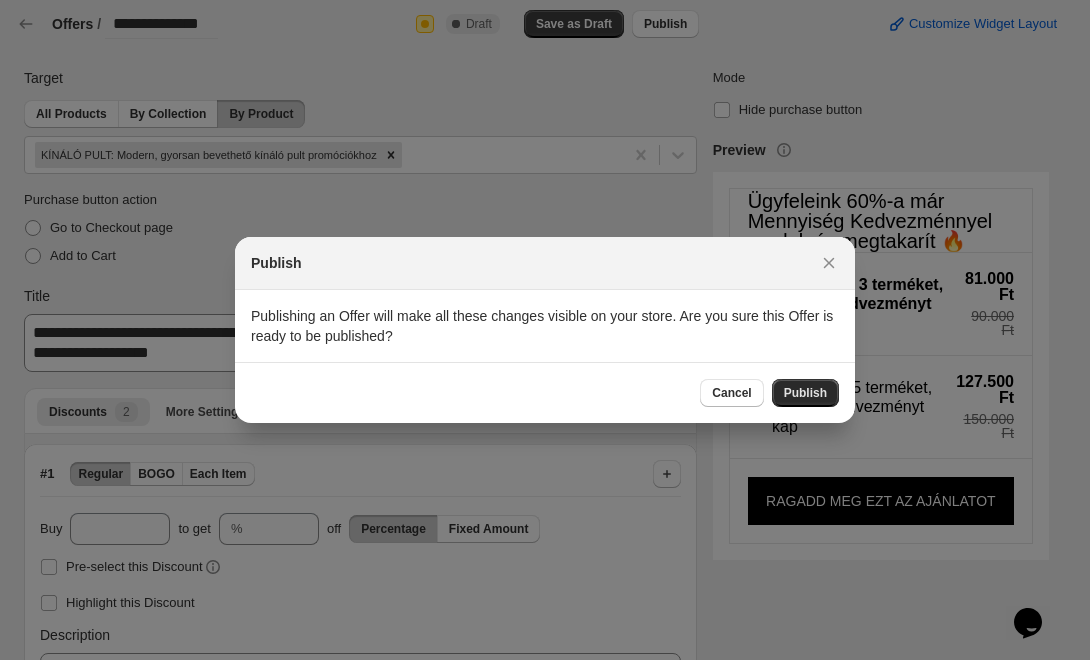 click on "Publish" at bounding box center (805, 393) 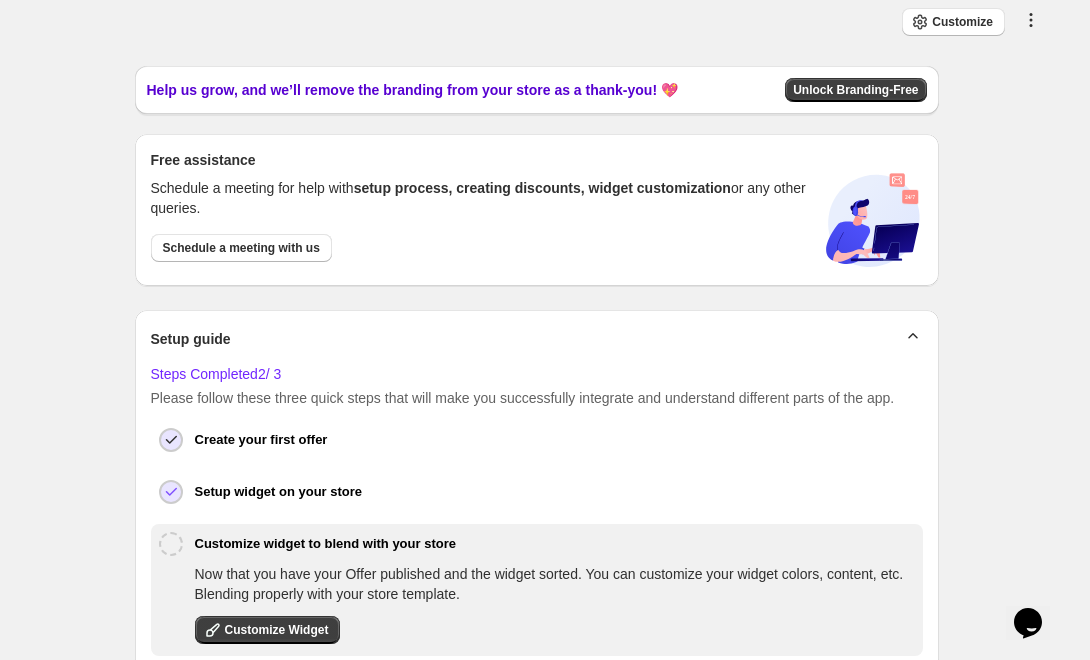 click 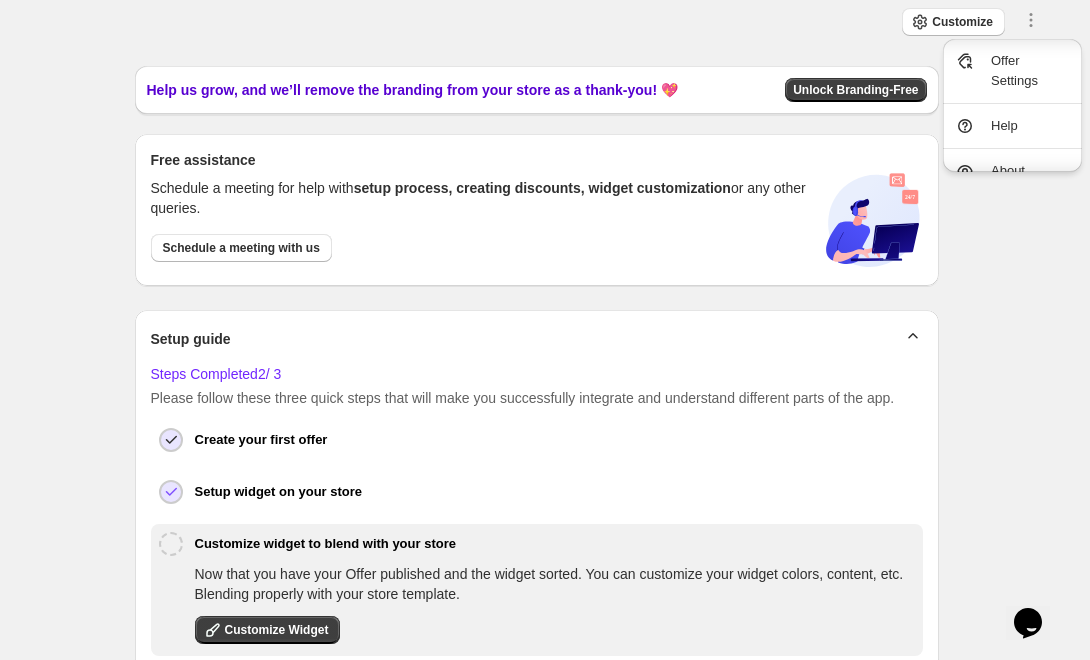 scroll, scrollTop: 19, scrollLeft: 0, axis: vertical 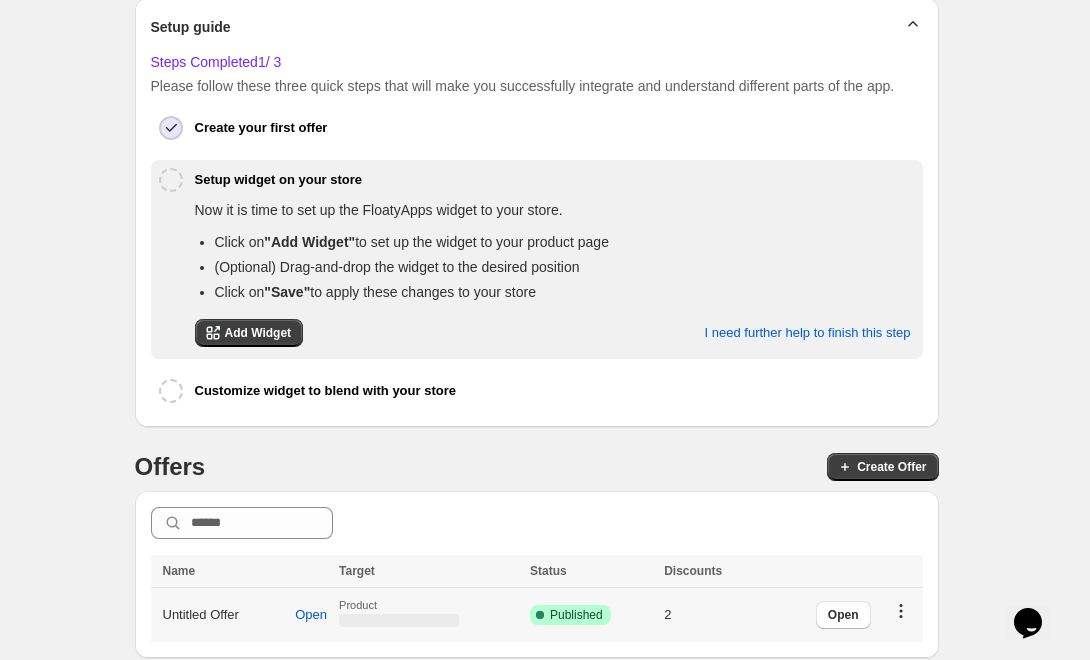 click 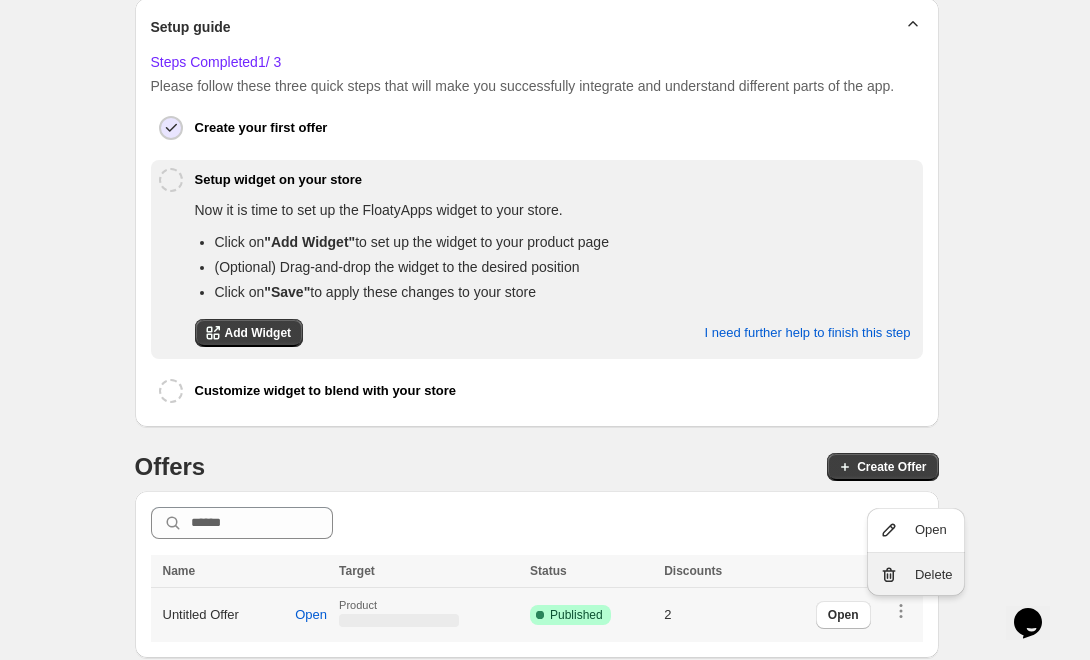 click on "Delete" at bounding box center (916, 575) 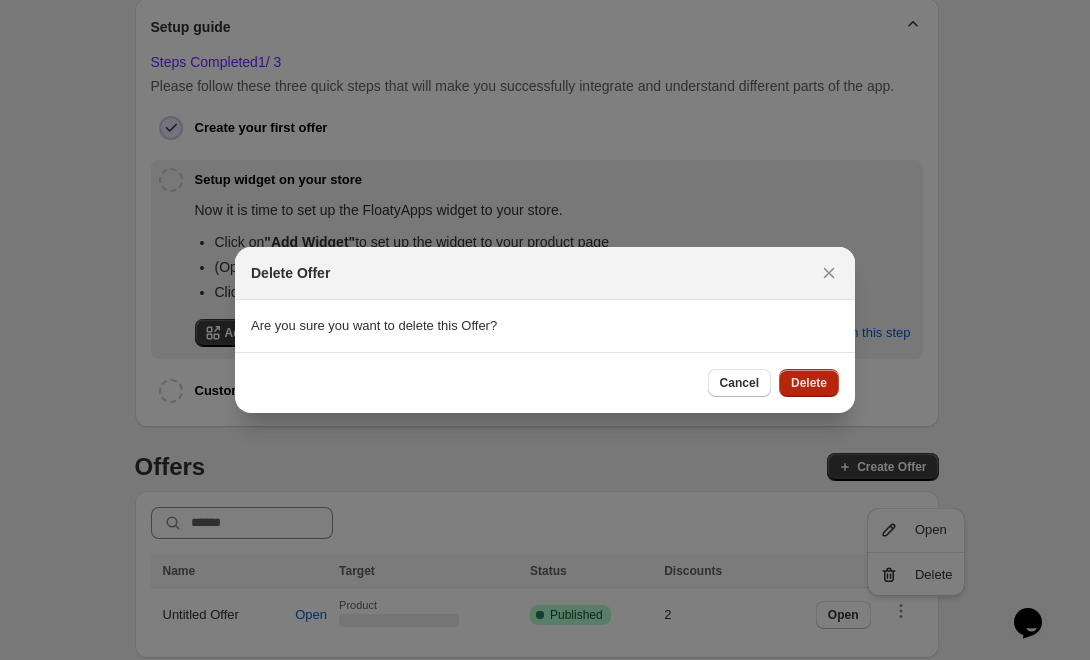 click on "Delete" at bounding box center [809, 383] 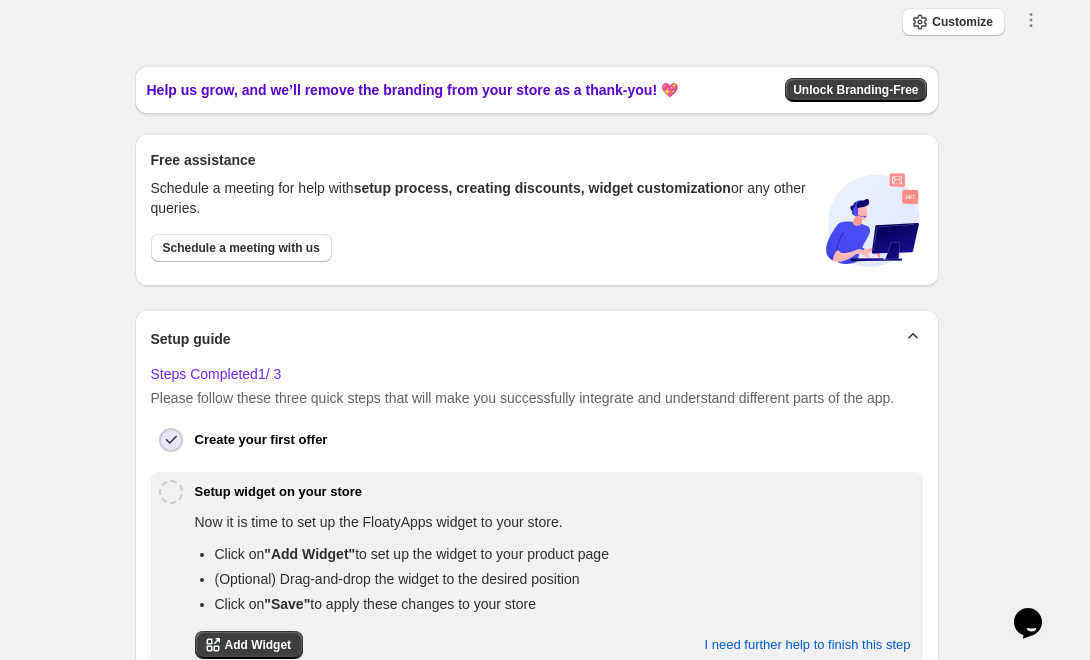 scroll, scrollTop: 312, scrollLeft: 0, axis: vertical 